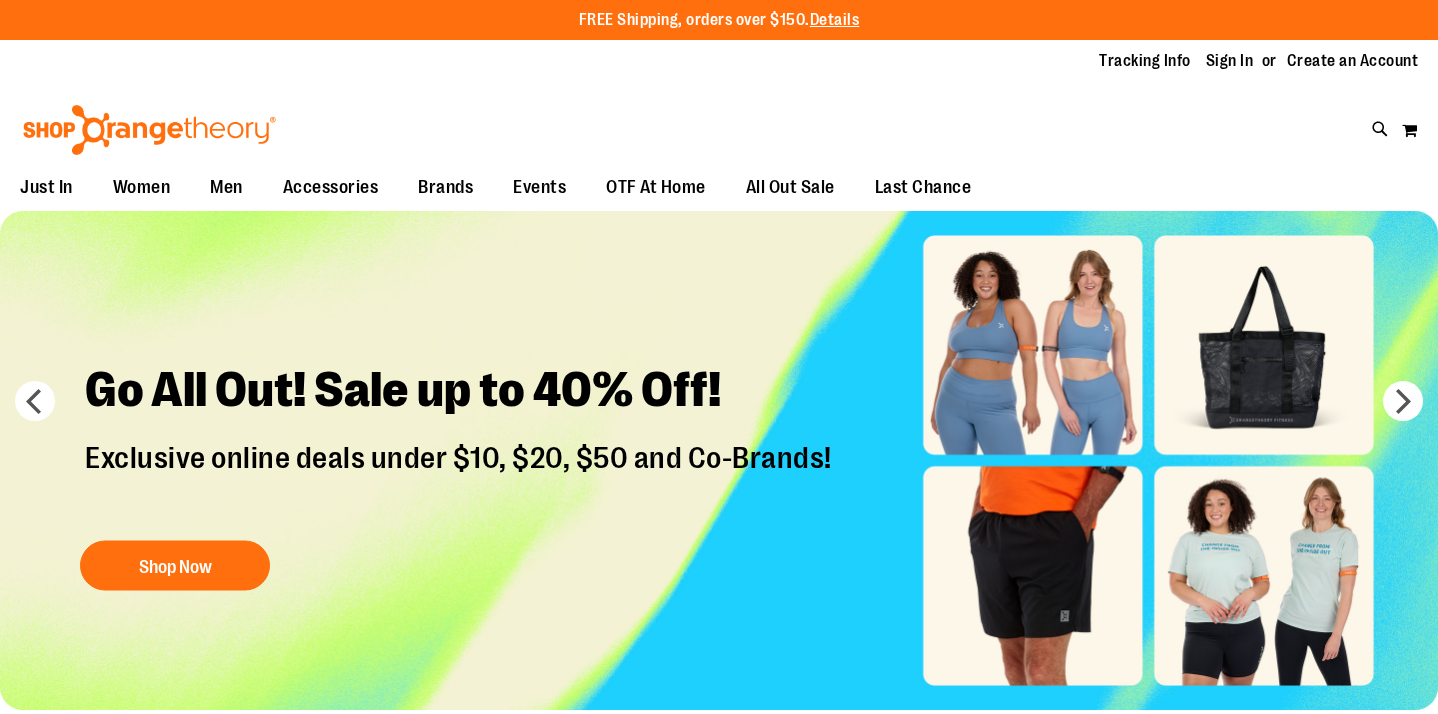 scroll, scrollTop: 0, scrollLeft: 0, axis: both 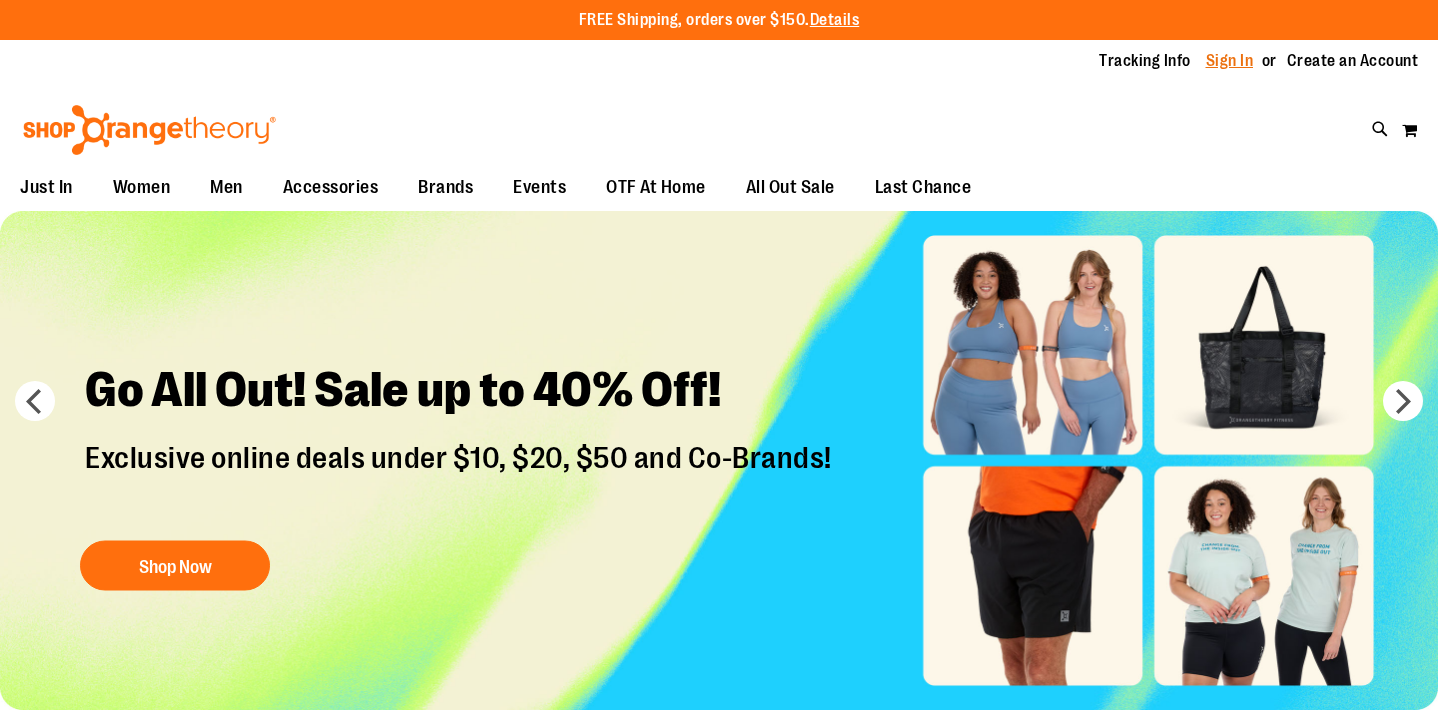 type on "**********" 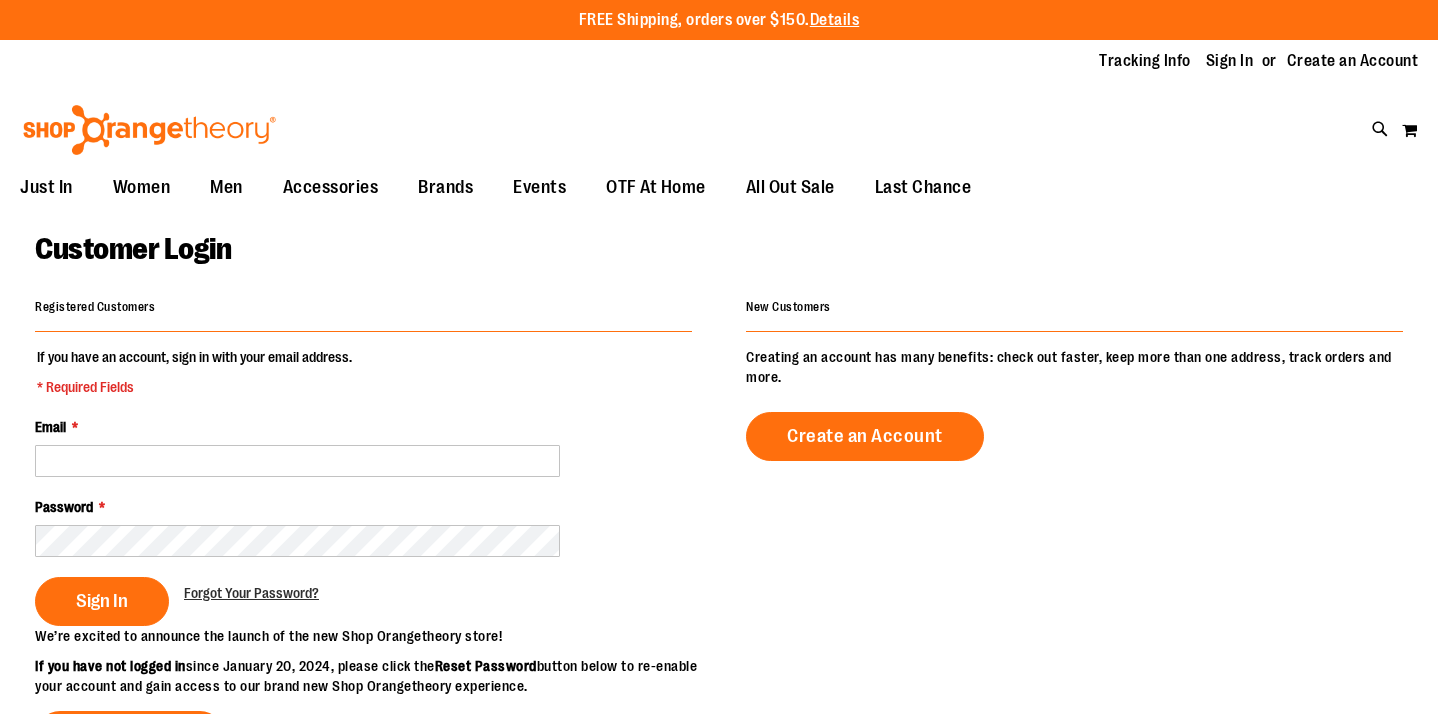 scroll, scrollTop: 0, scrollLeft: 0, axis: both 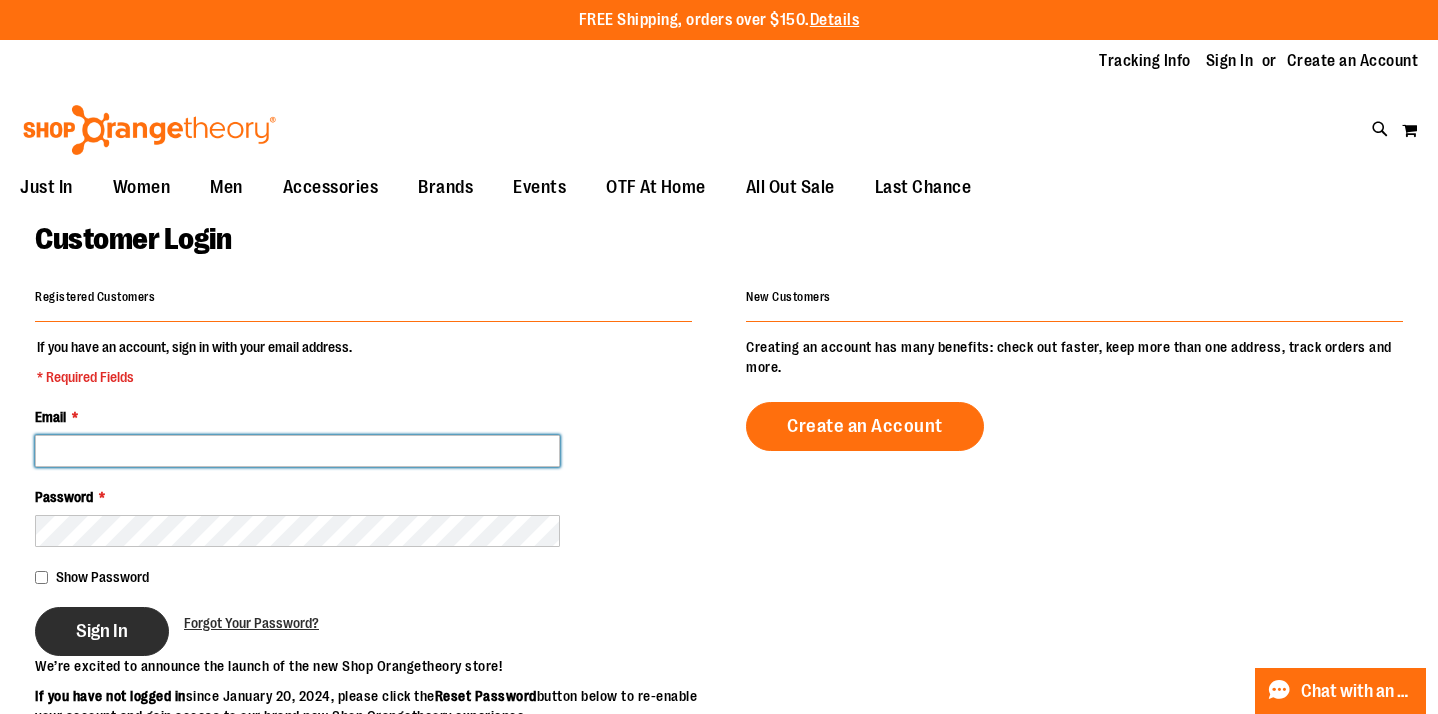 type on "**********" 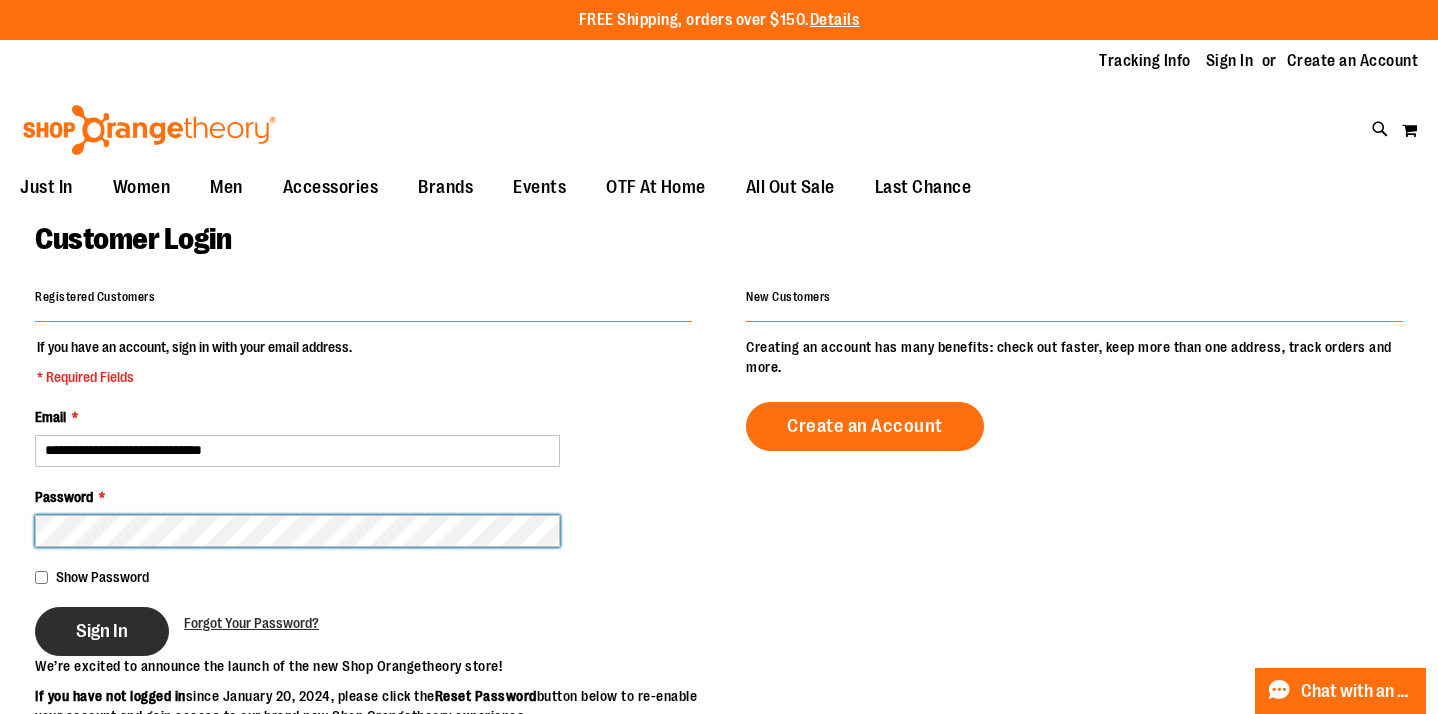type on "**********" 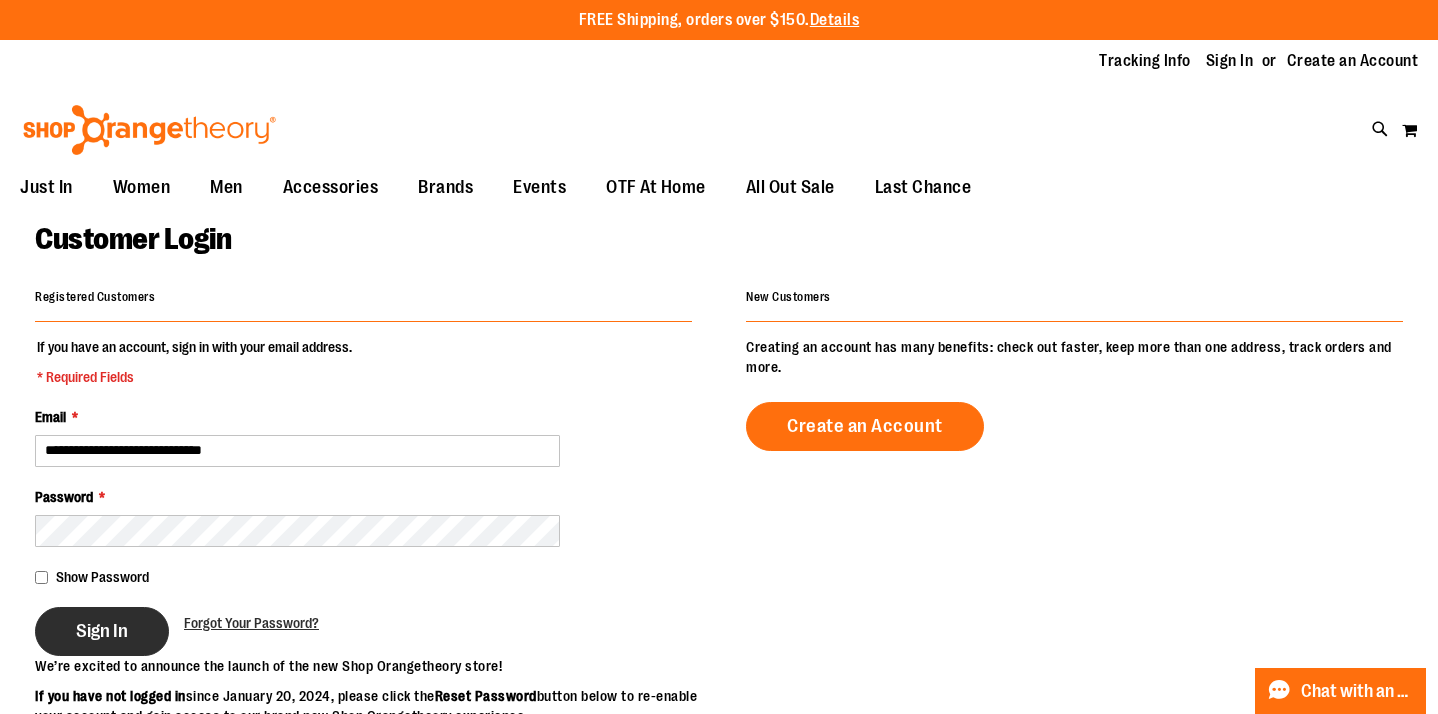 click on "Sign In" at bounding box center [102, 631] 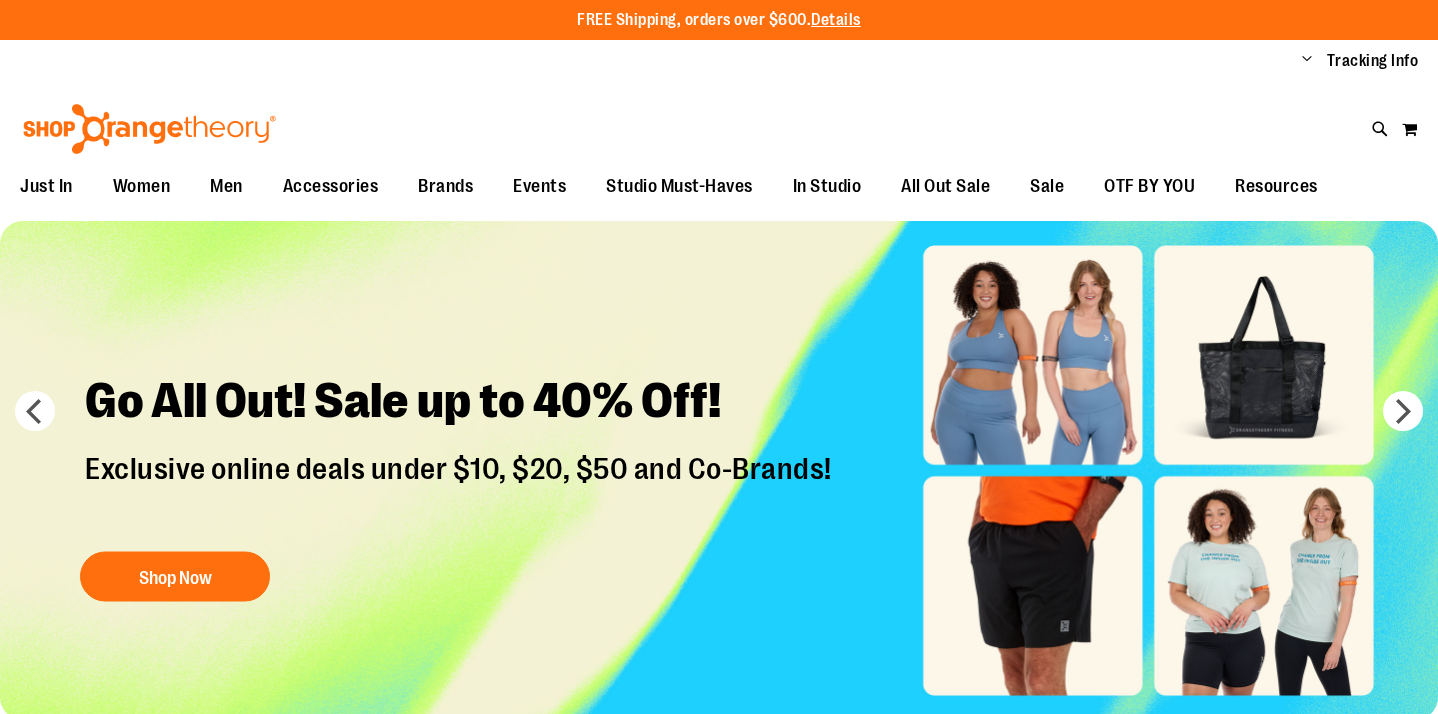 scroll, scrollTop: 0, scrollLeft: 0, axis: both 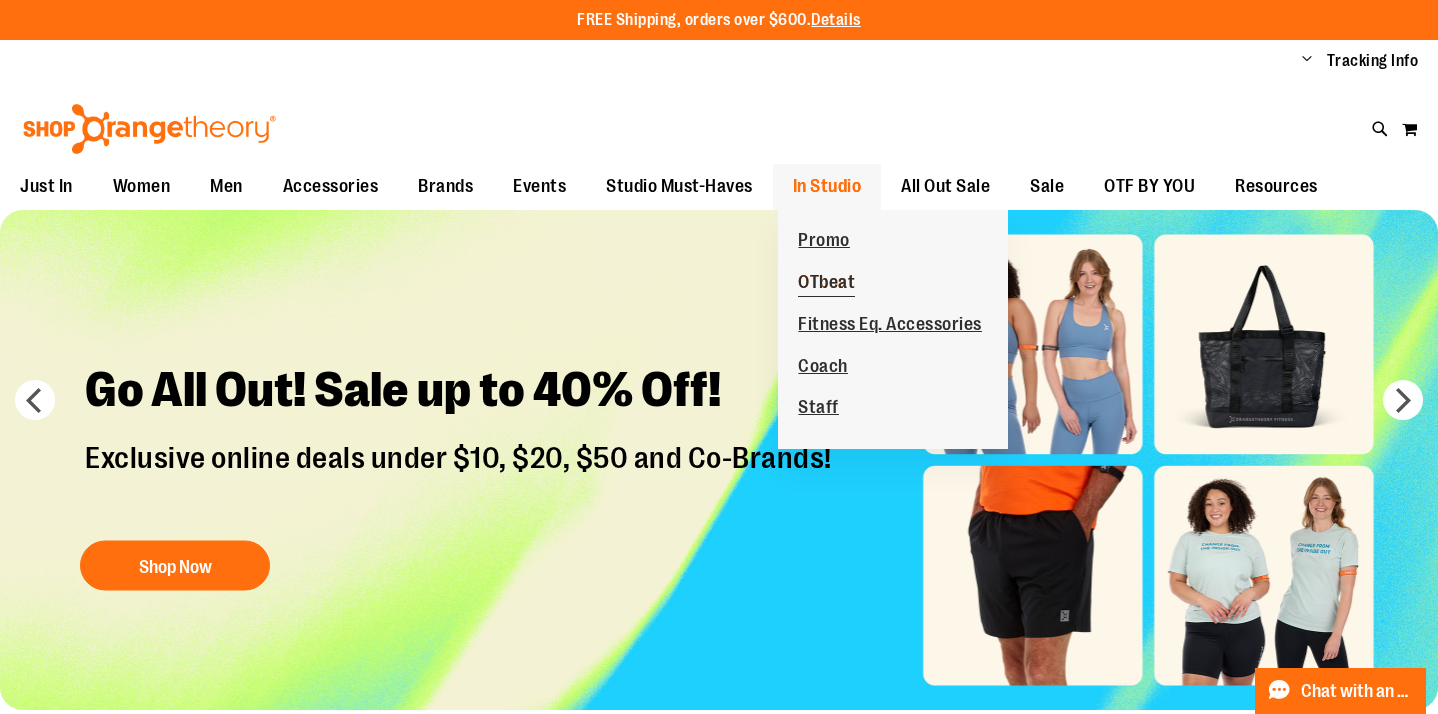 type on "**********" 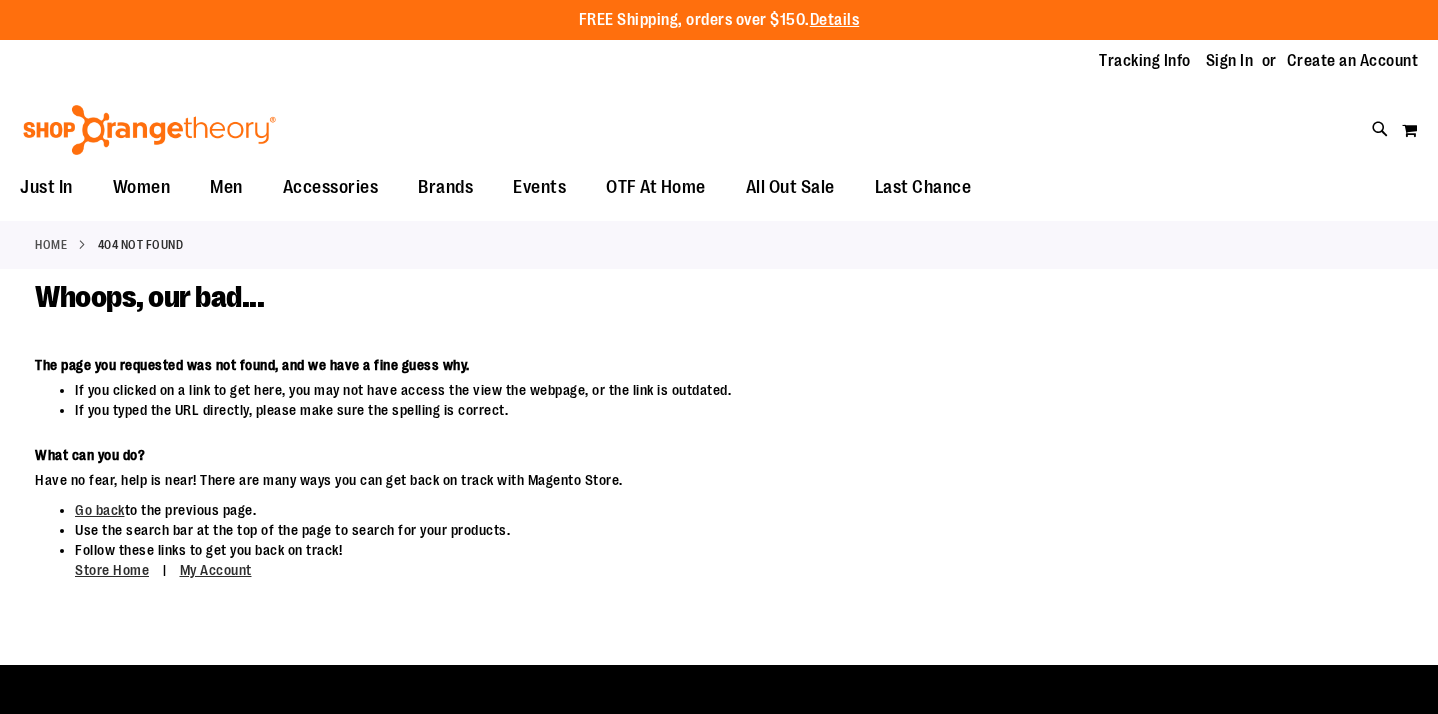 scroll, scrollTop: 0, scrollLeft: 0, axis: both 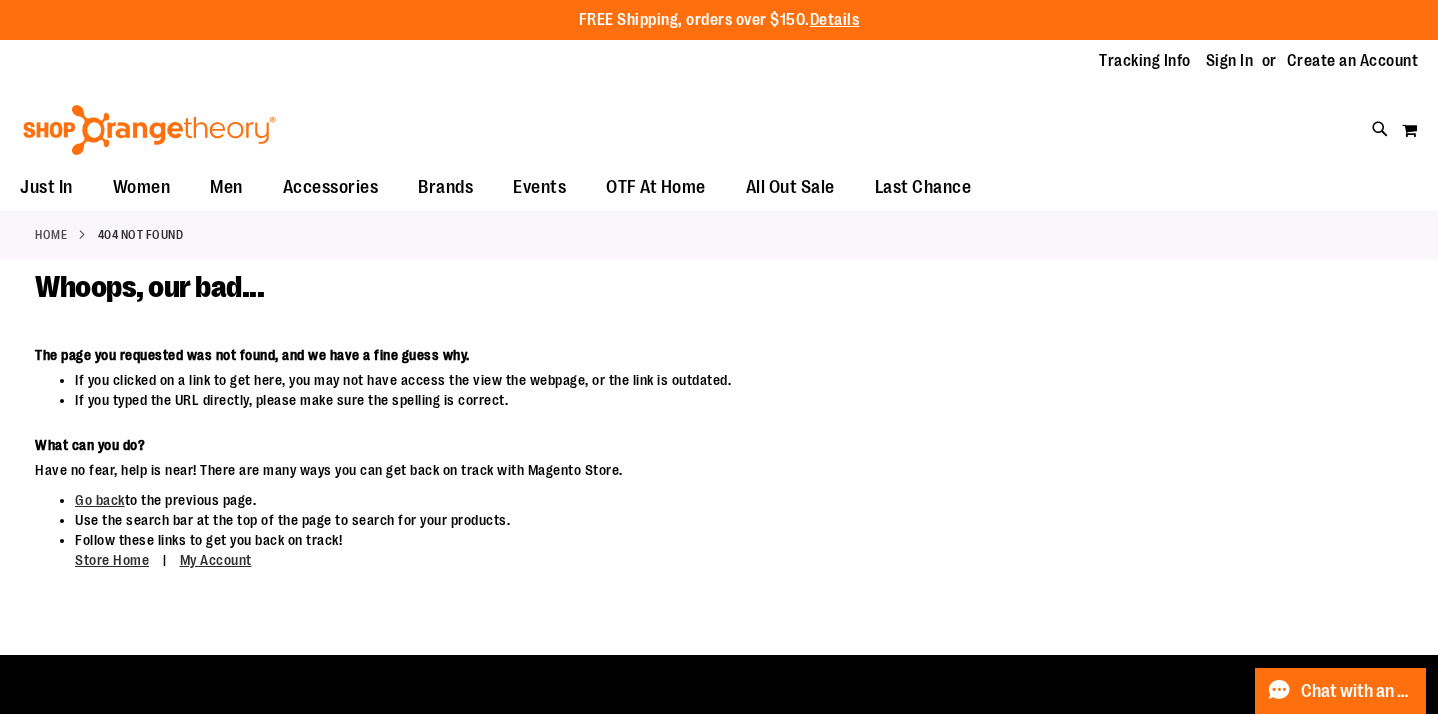 type on "**********" 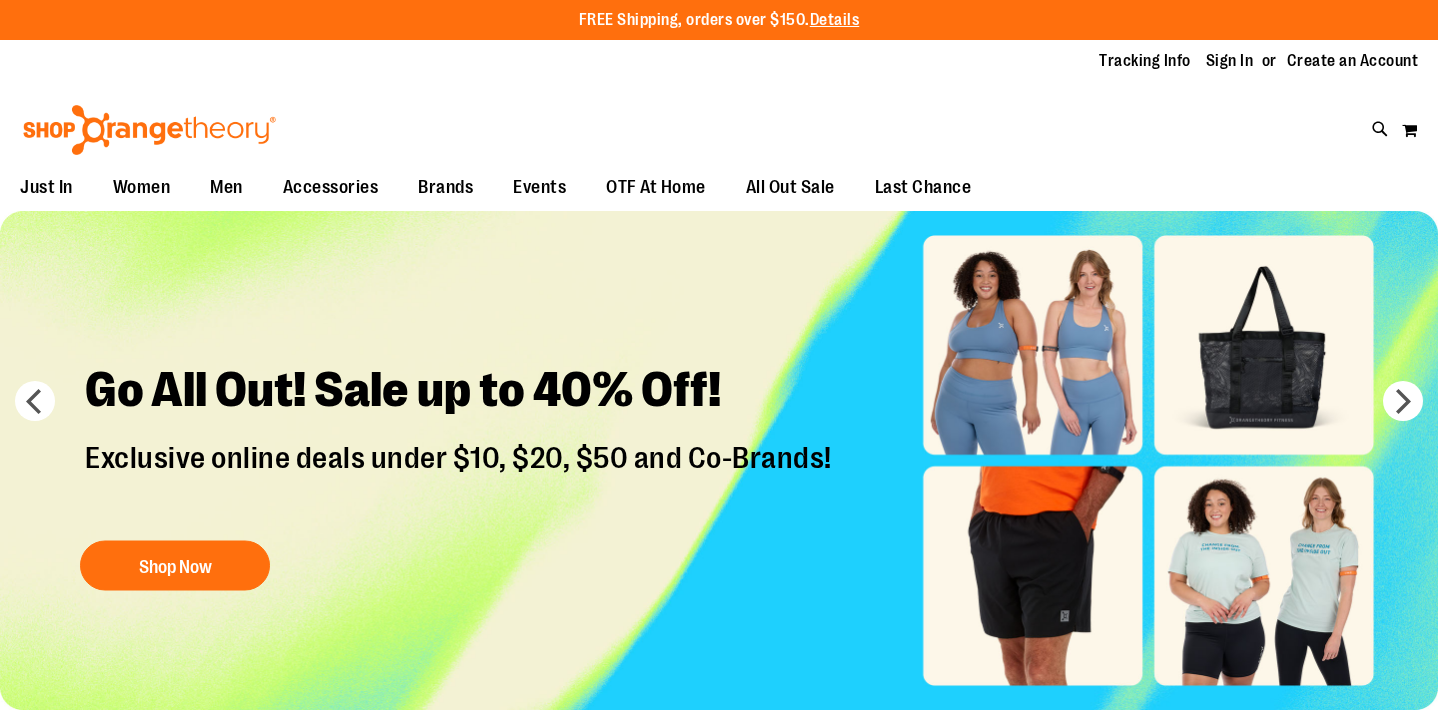scroll, scrollTop: 0, scrollLeft: 0, axis: both 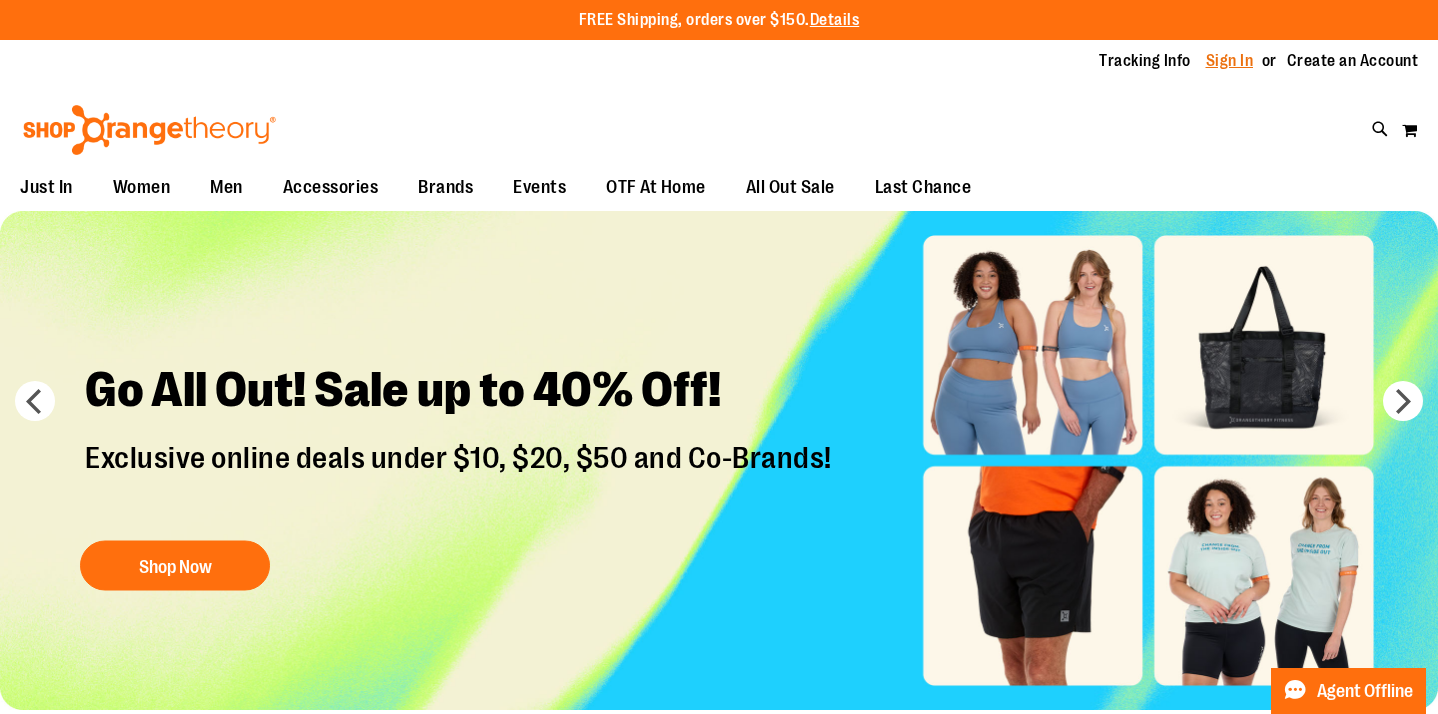 click on "Sign In" at bounding box center [1230, 61] 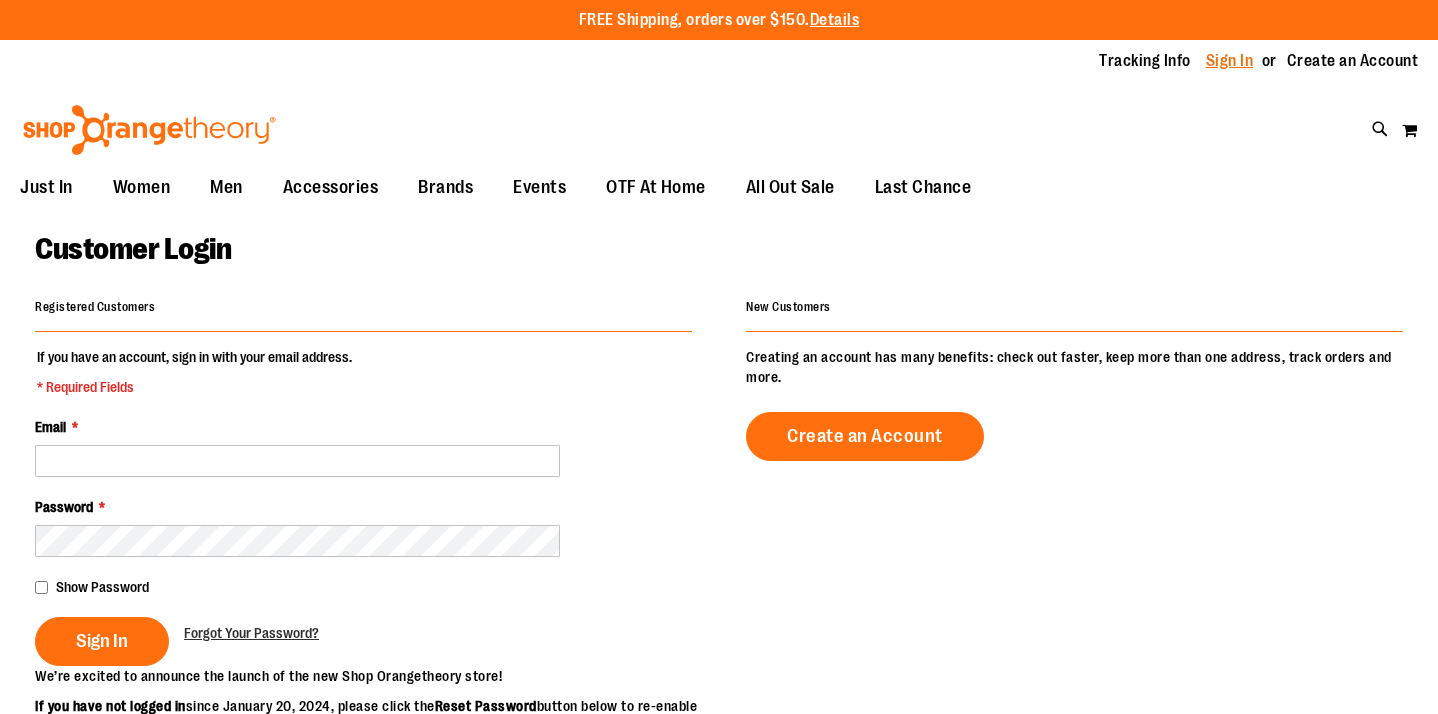 scroll, scrollTop: 0, scrollLeft: 0, axis: both 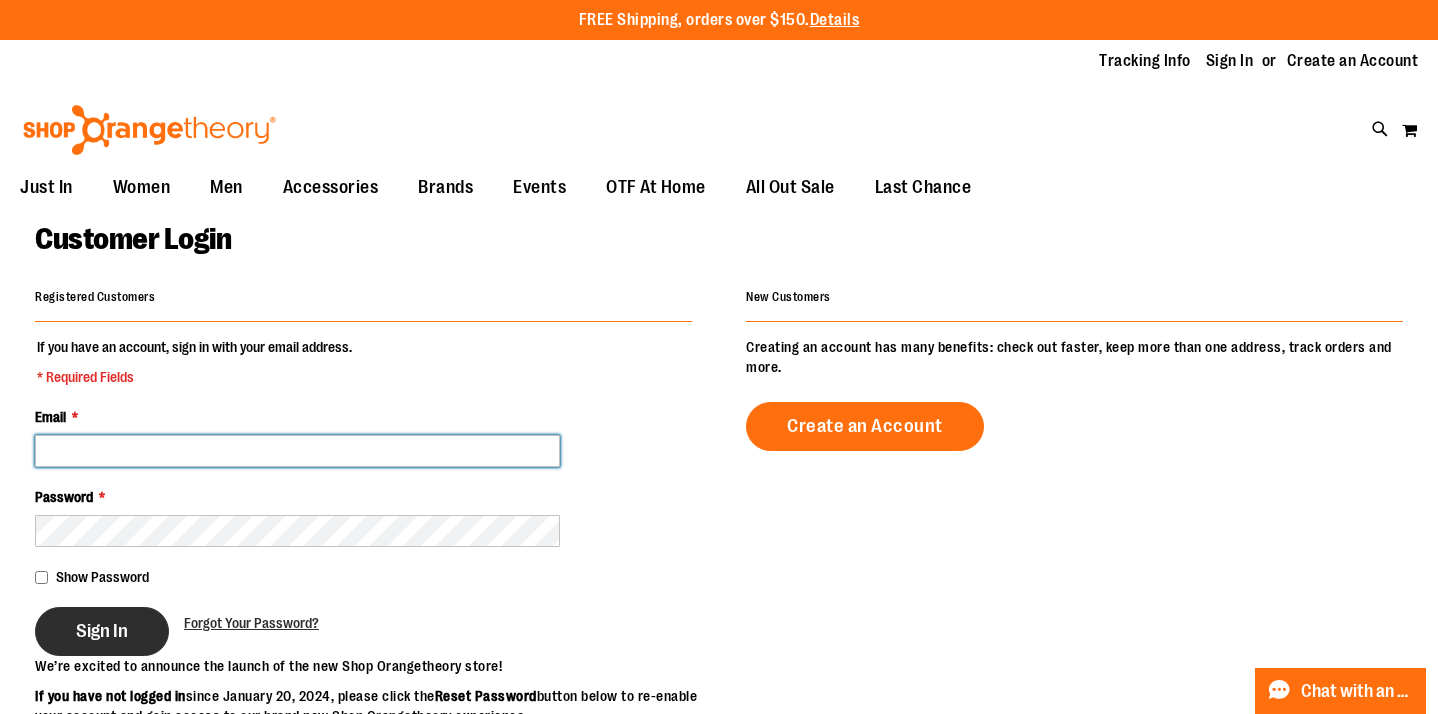 type on "**********" 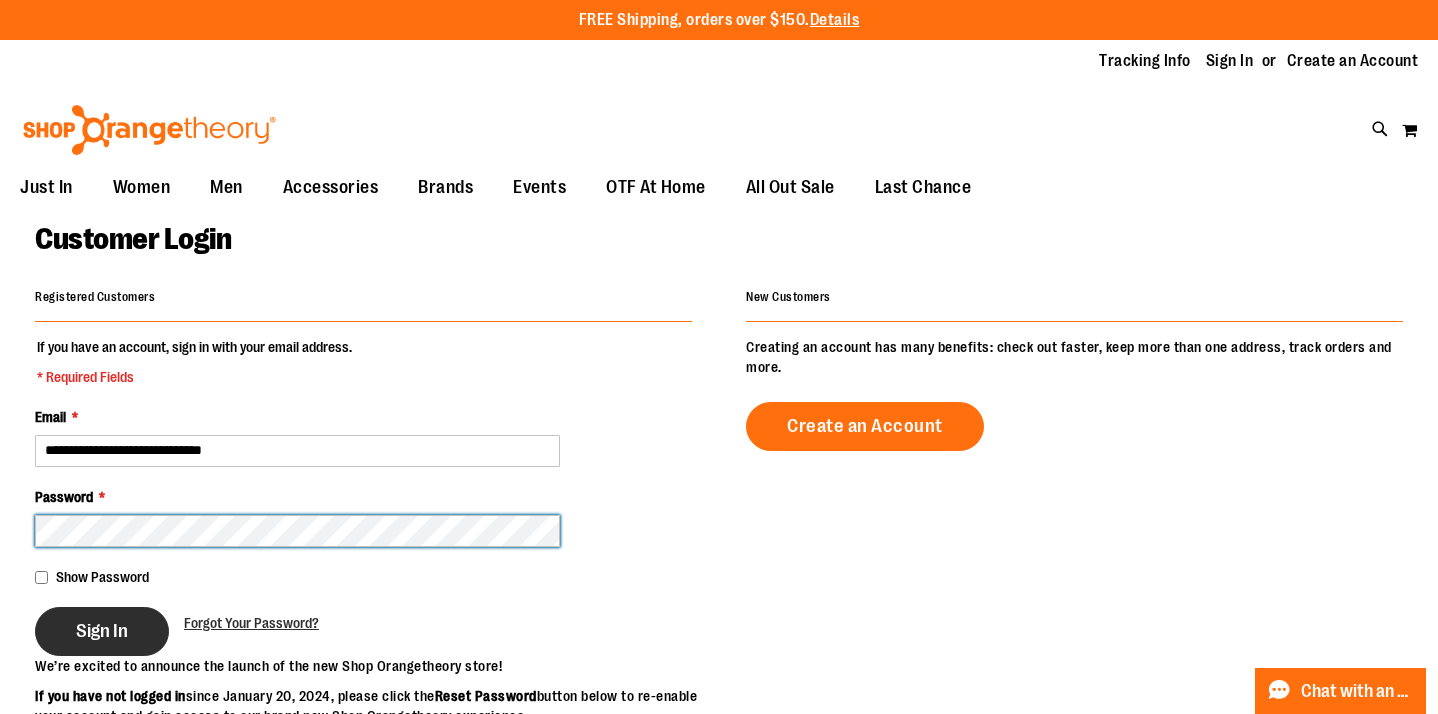 type on "**********" 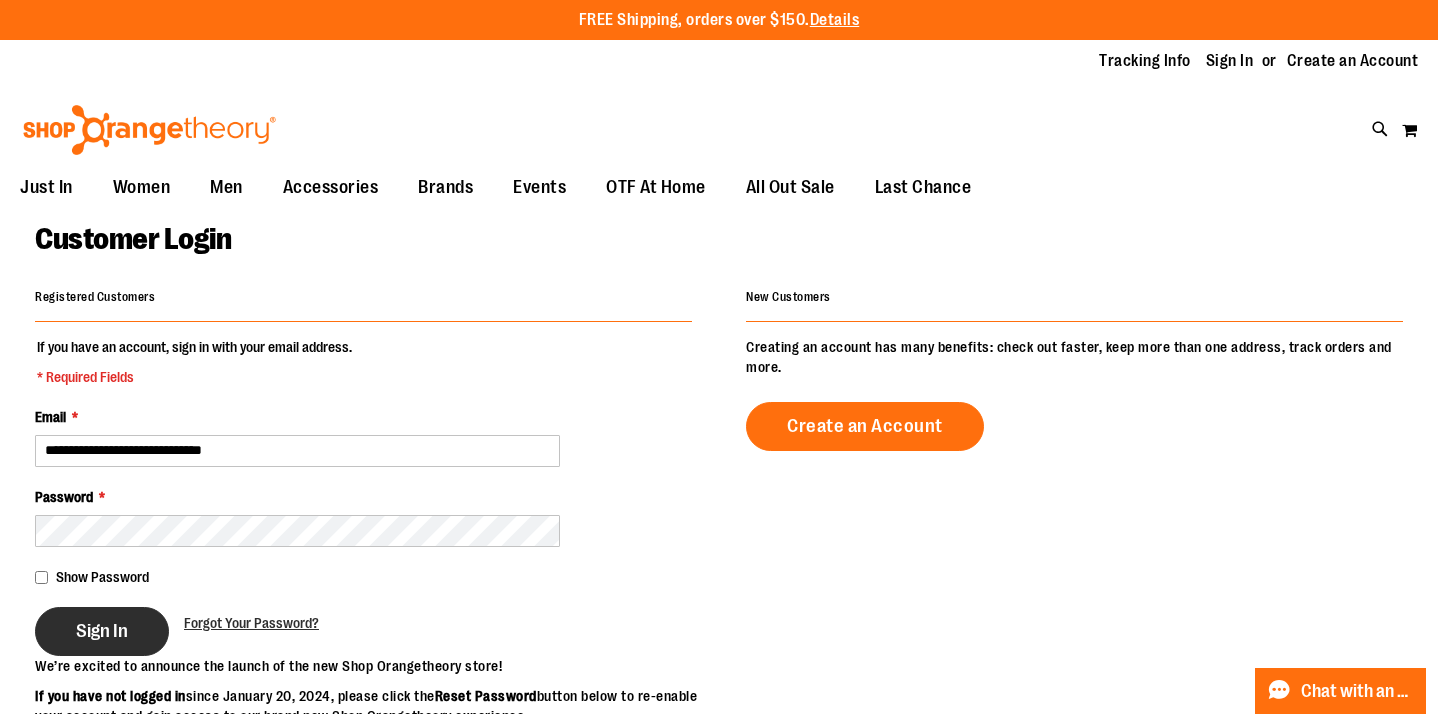 click on "Sign In" at bounding box center (102, 631) 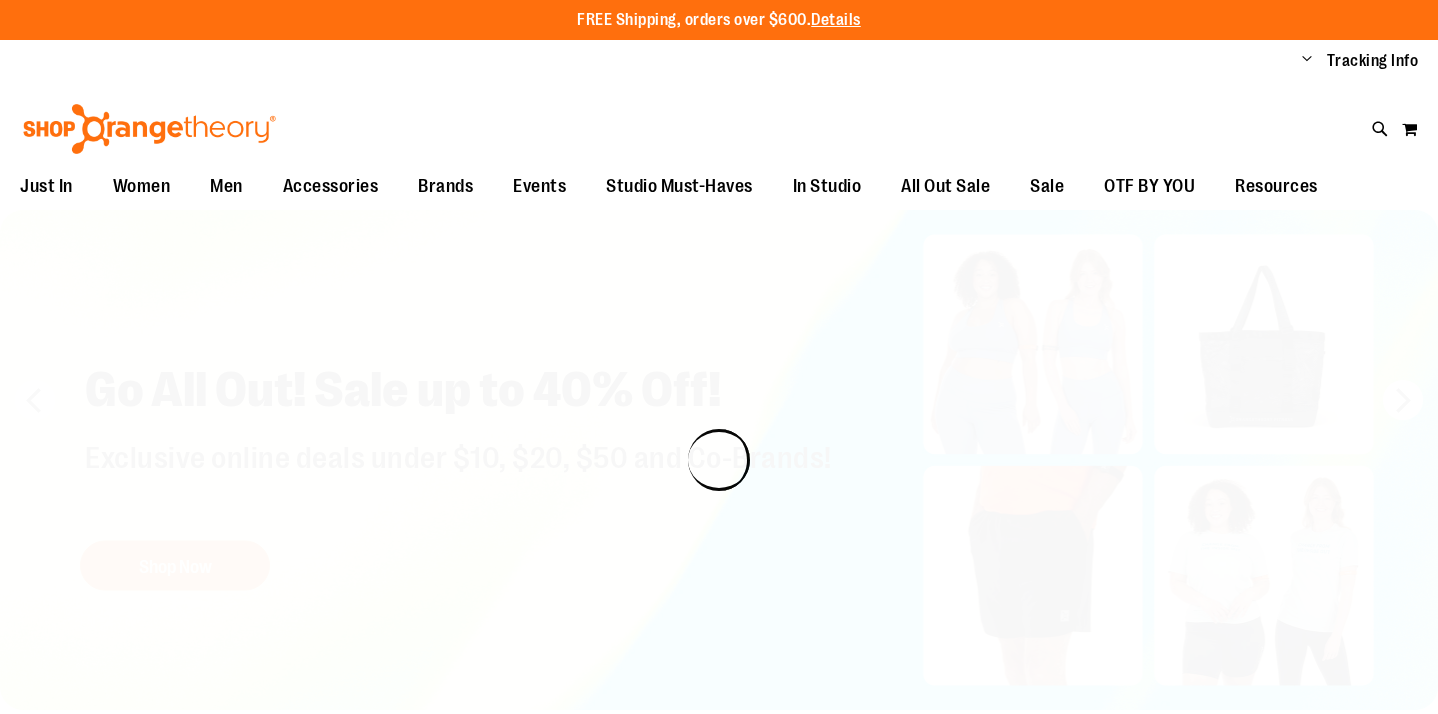scroll, scrollTop: 0, scrollLeft: 0, axis: both 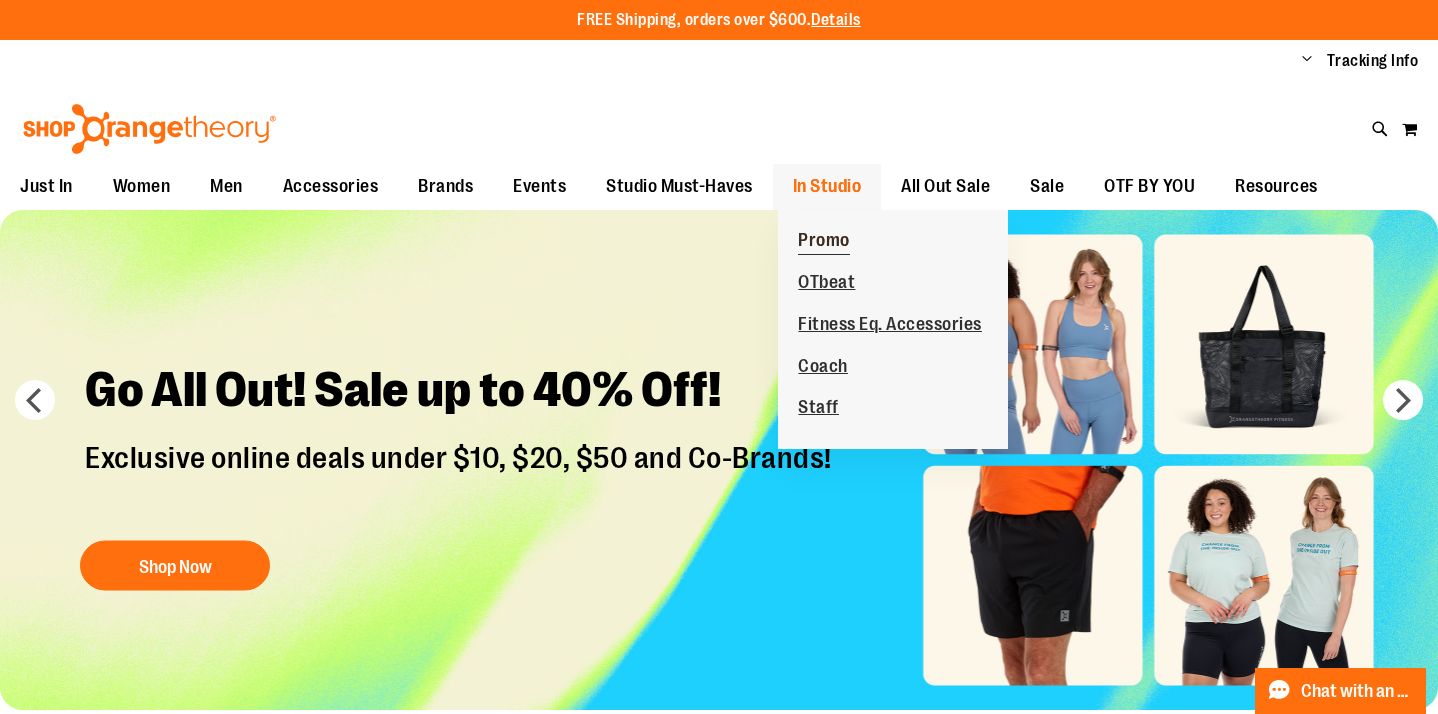 type on "**********" 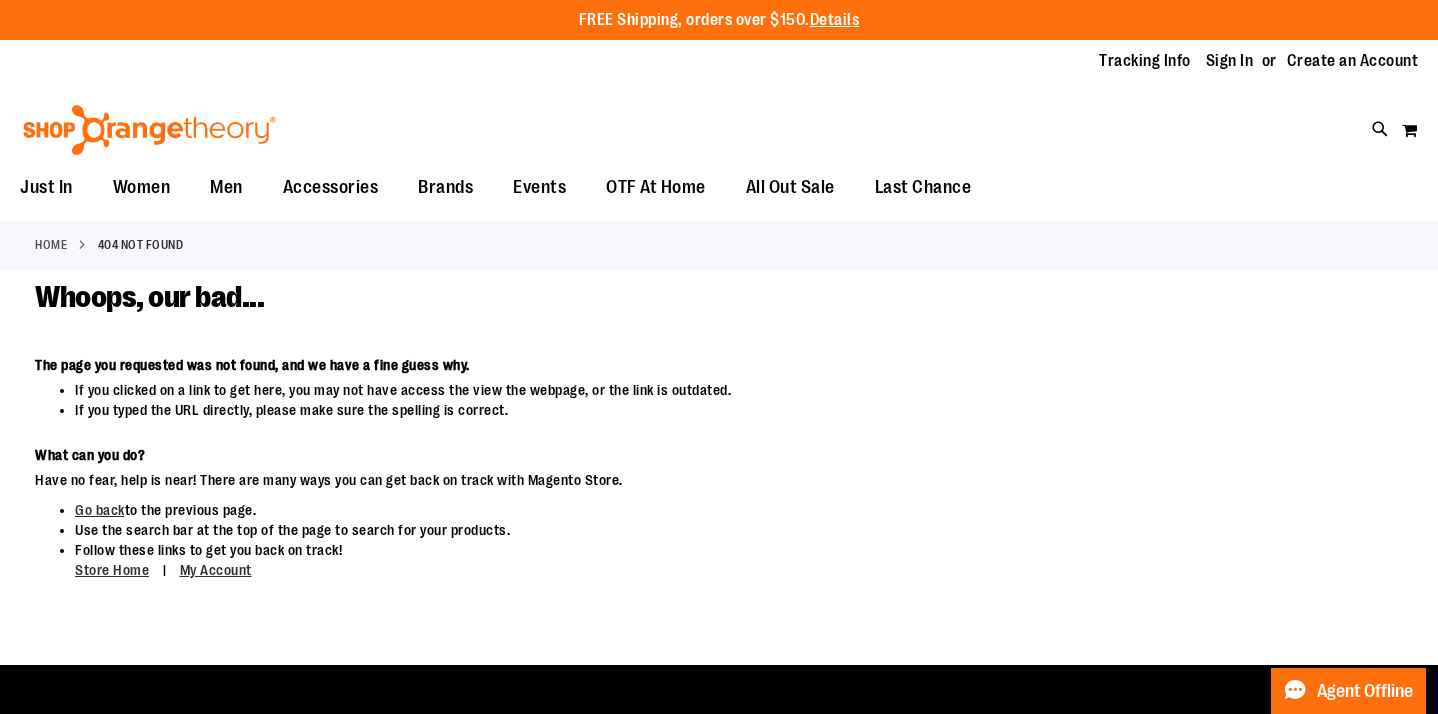 scroll, scrollTop: 0, scrollLeft: 0, axis: both 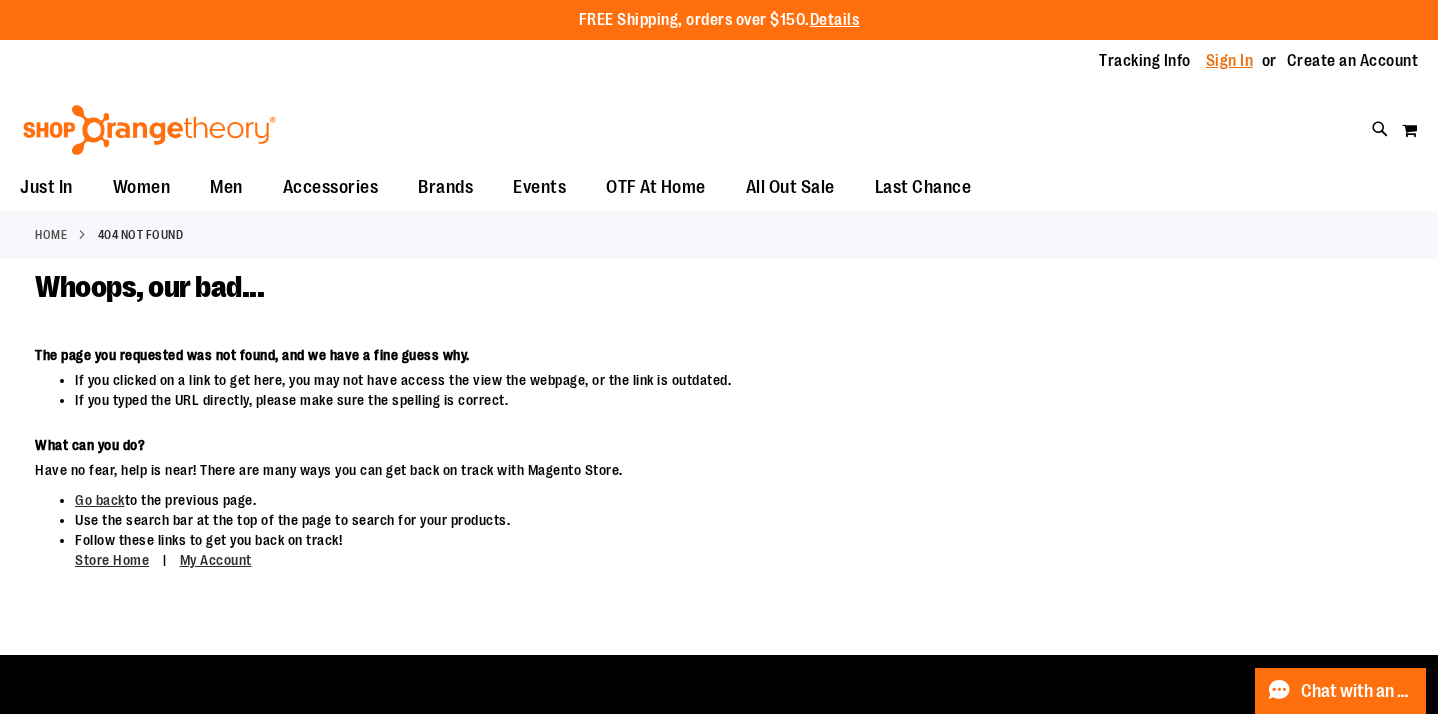 type on "**********" 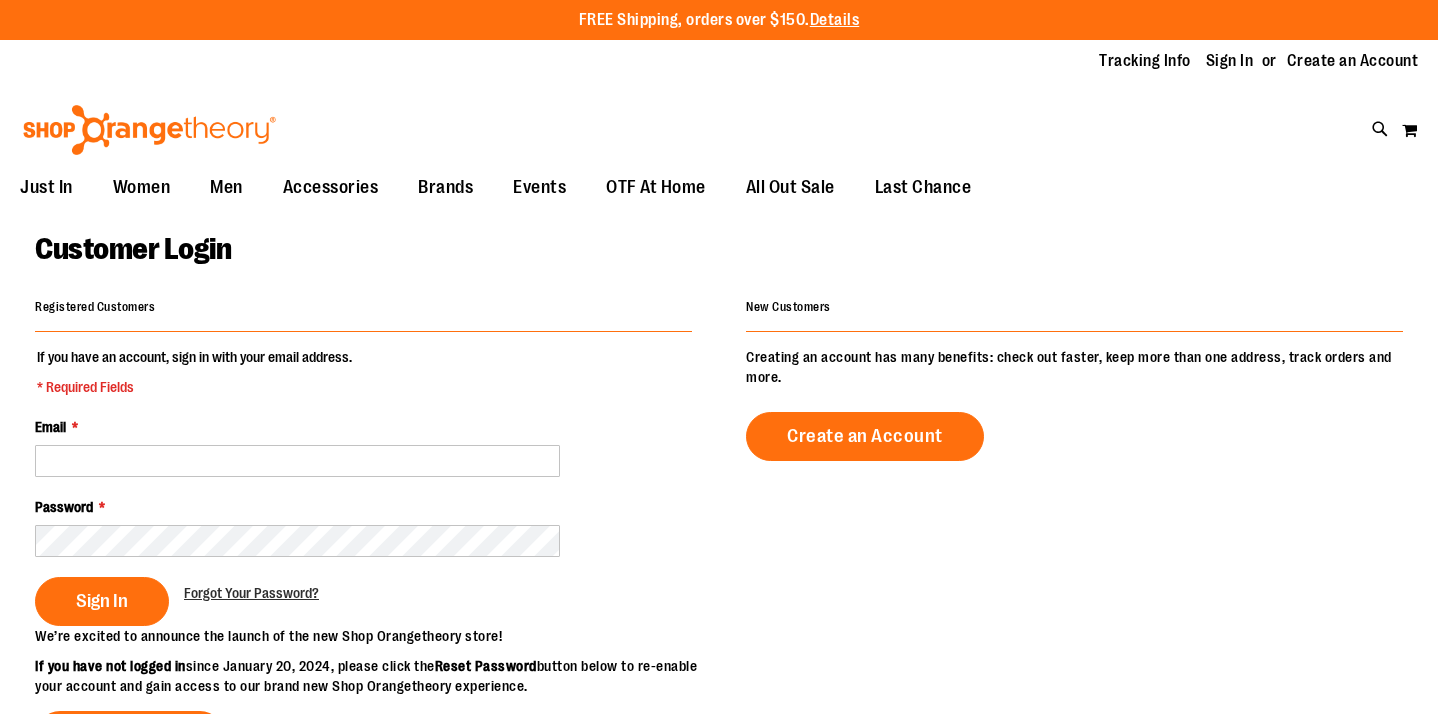 scroll, scrollTop: 0, scrollLeft: 0, axis: both 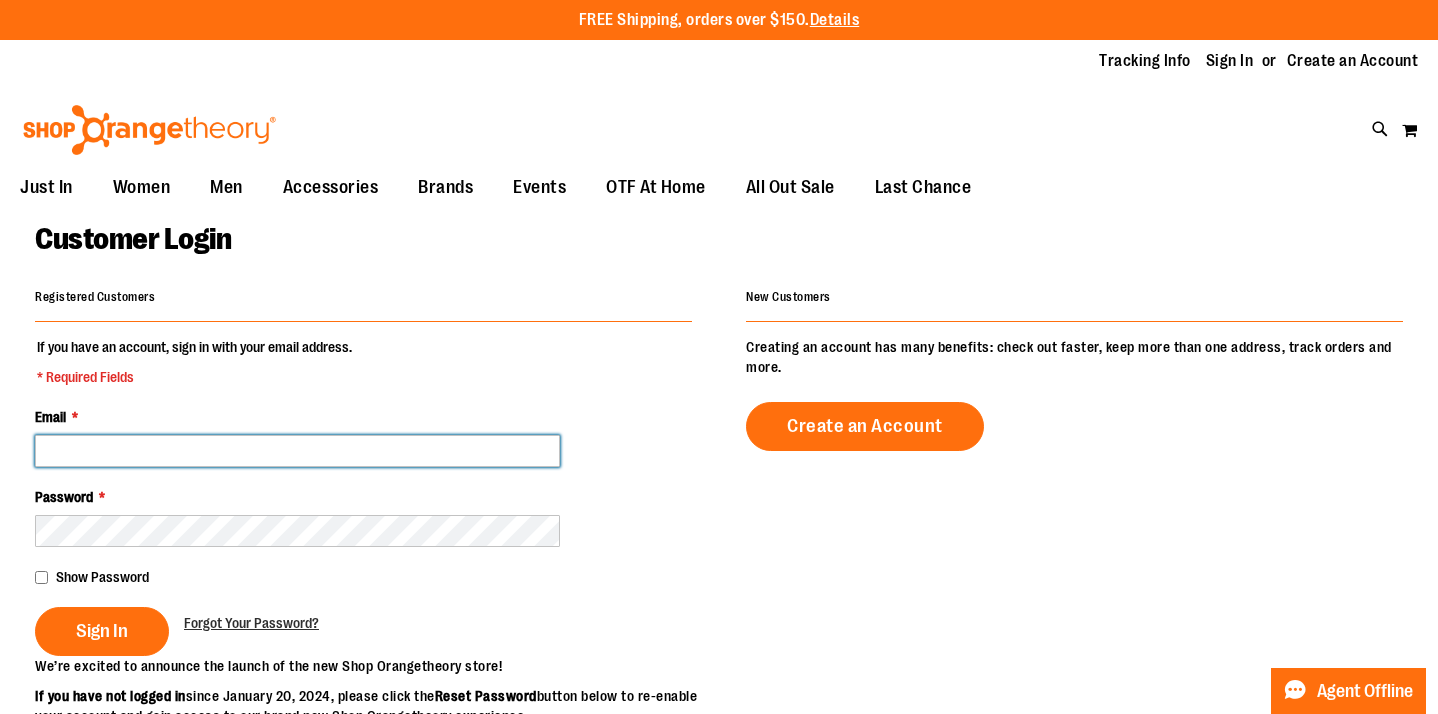 type on "**********" 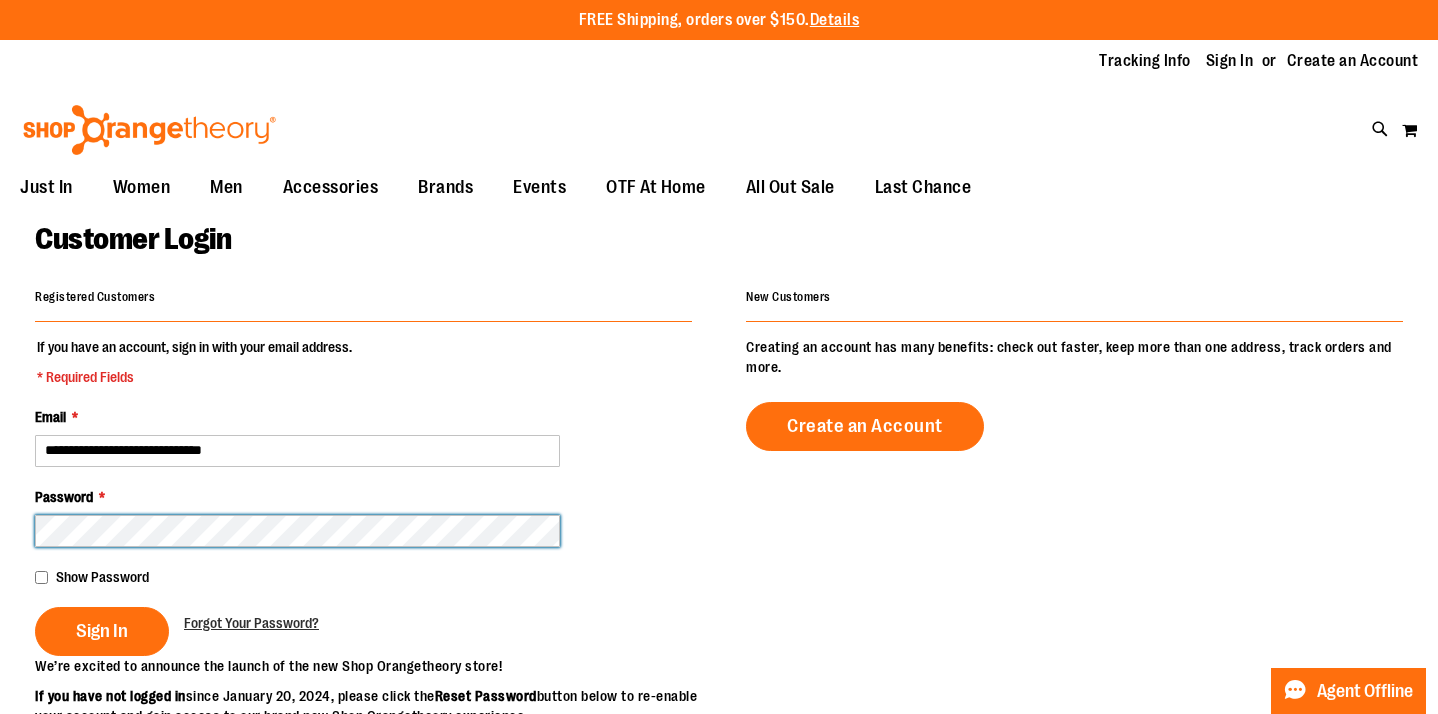 type on "**********" 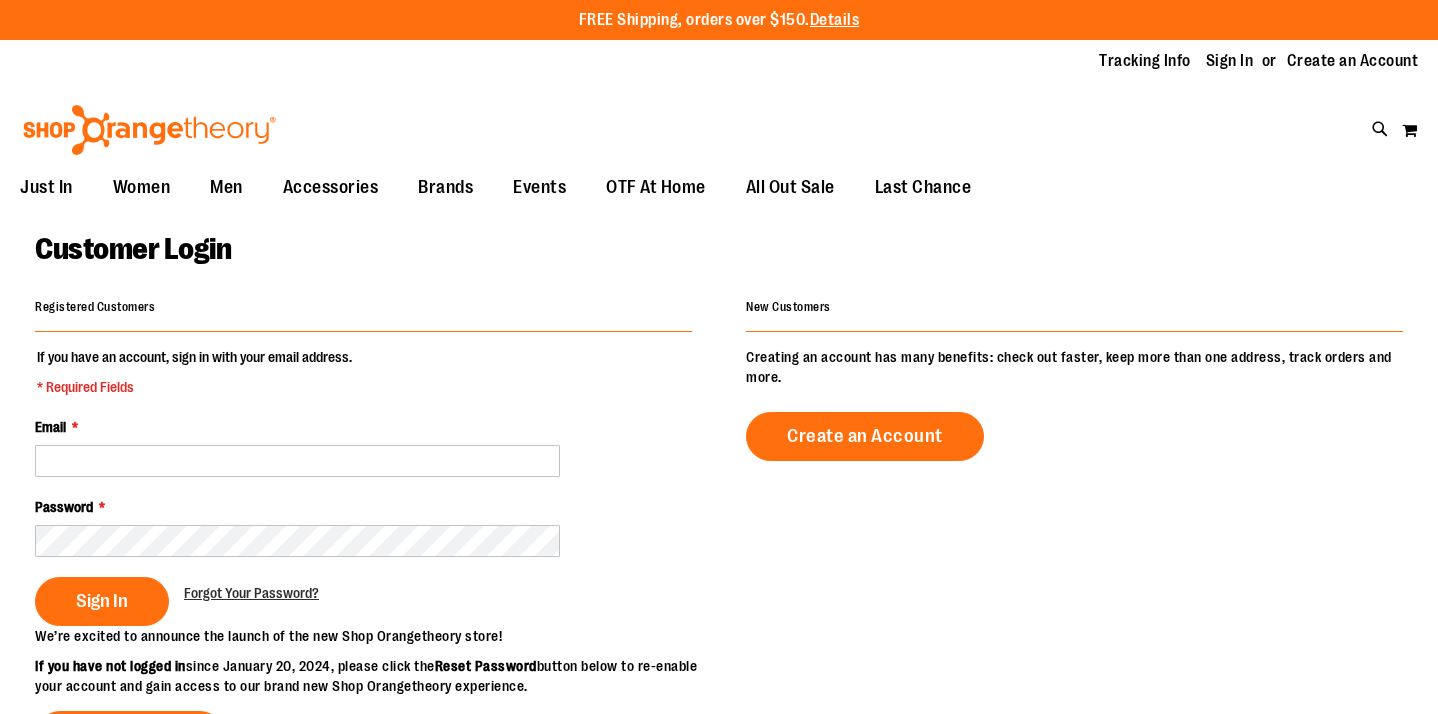 scroll, scrollTop: 0, scrollLeft: 0, axis: both 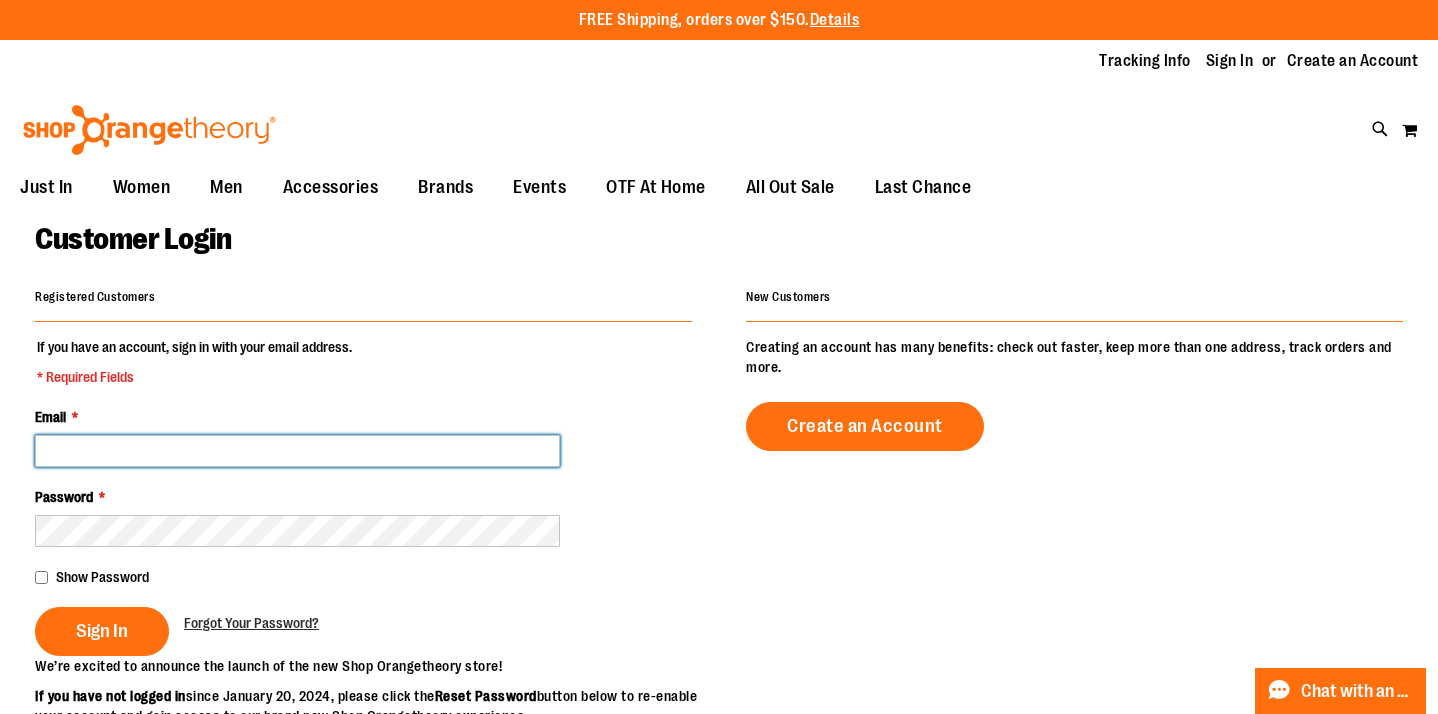 type on "**********" 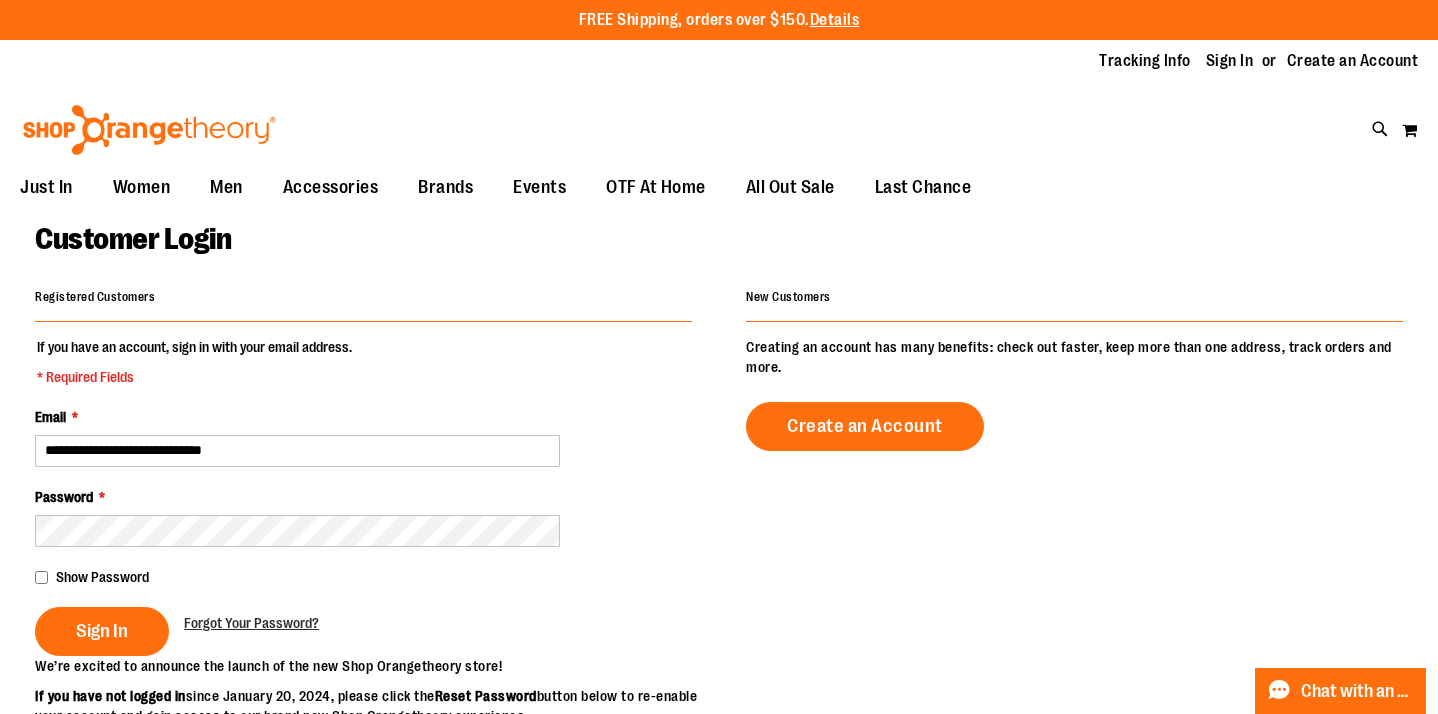 type on "**********" 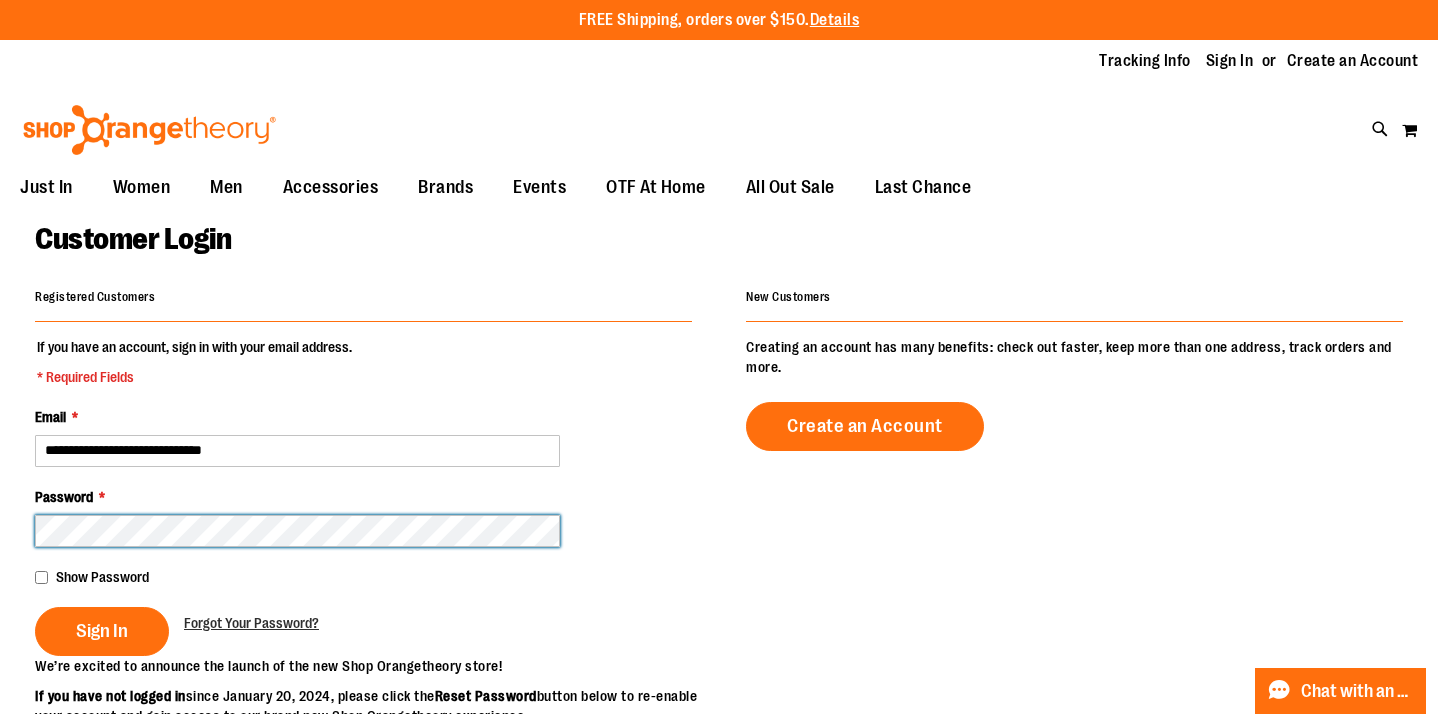 click on "Sign In" at bounding box center [102, 631] 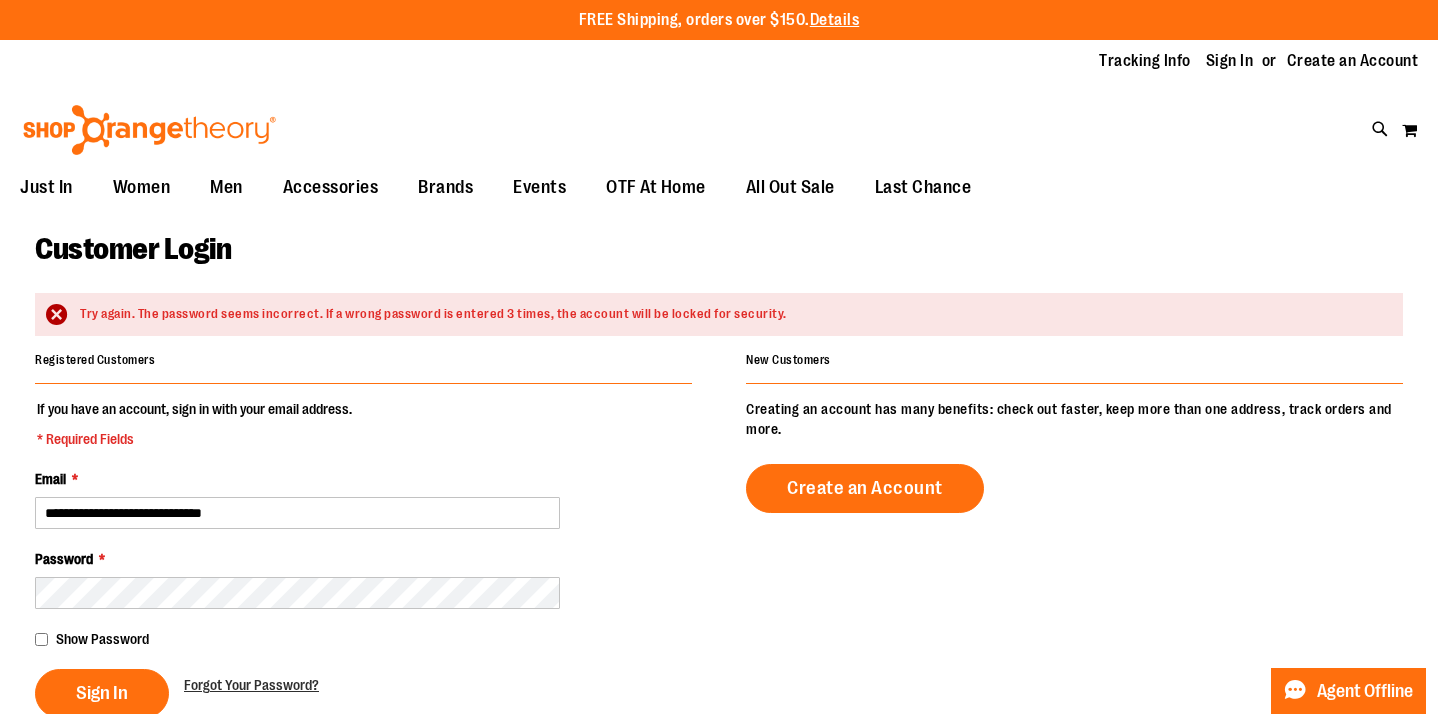 scroll, scrollTop: 0, scrollLeft: 0, axis: both 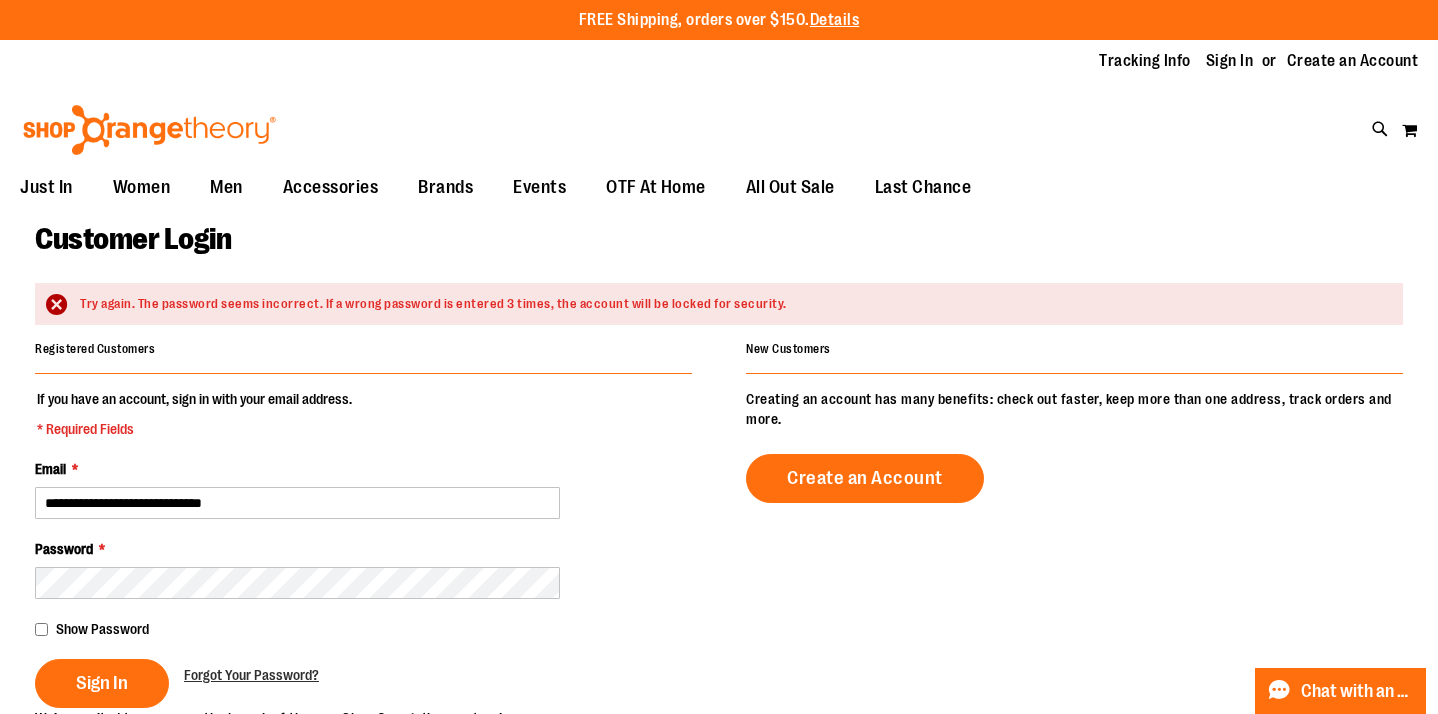 type on "**********" 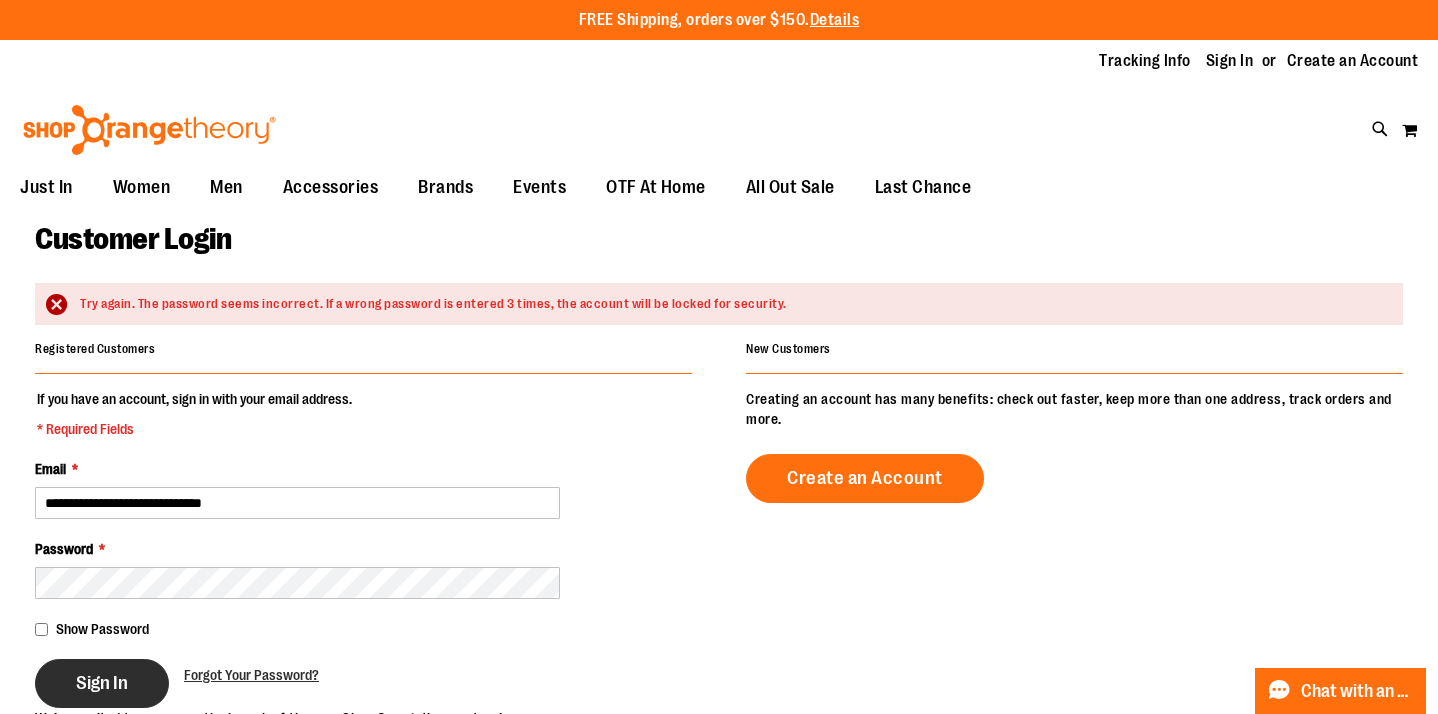click on "Sign In" at bounding box center [102, 683] 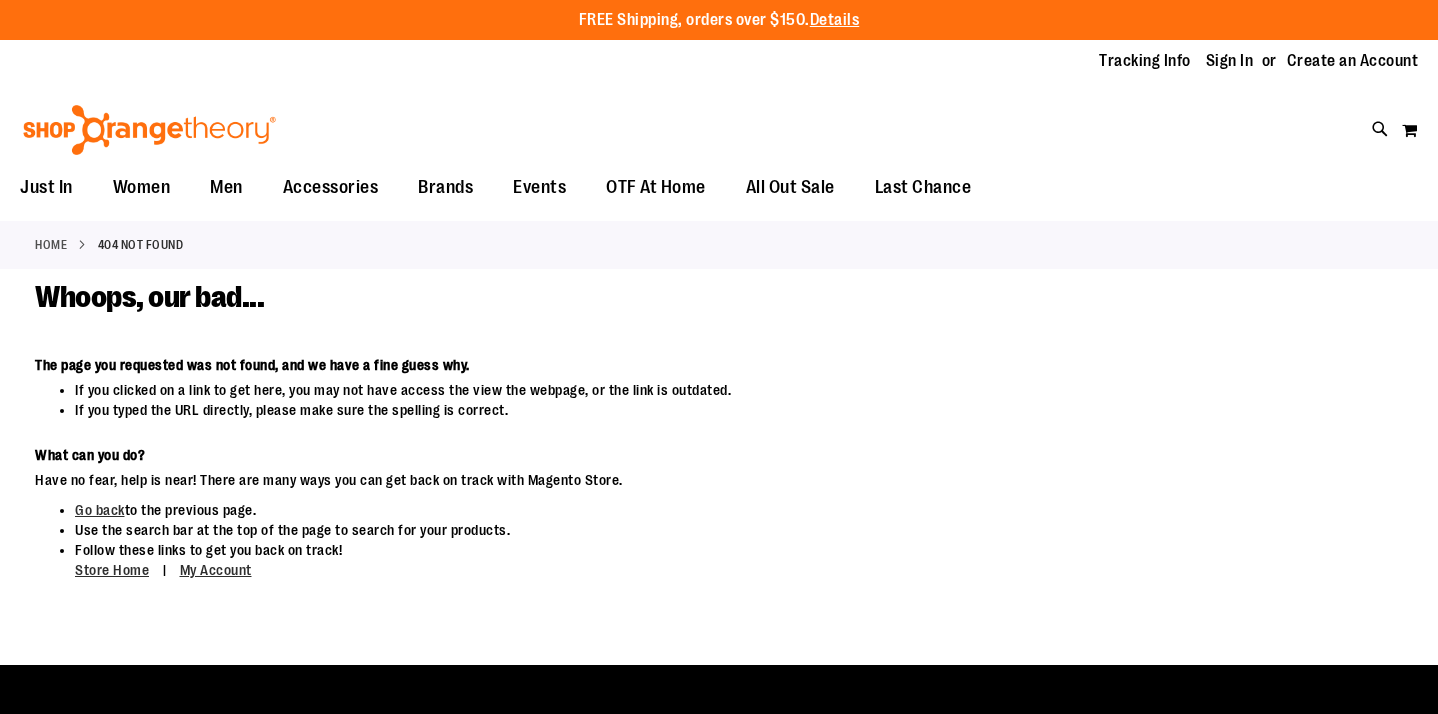 scroll, scrollTop: 0, scrollLeft: 0, axis: both 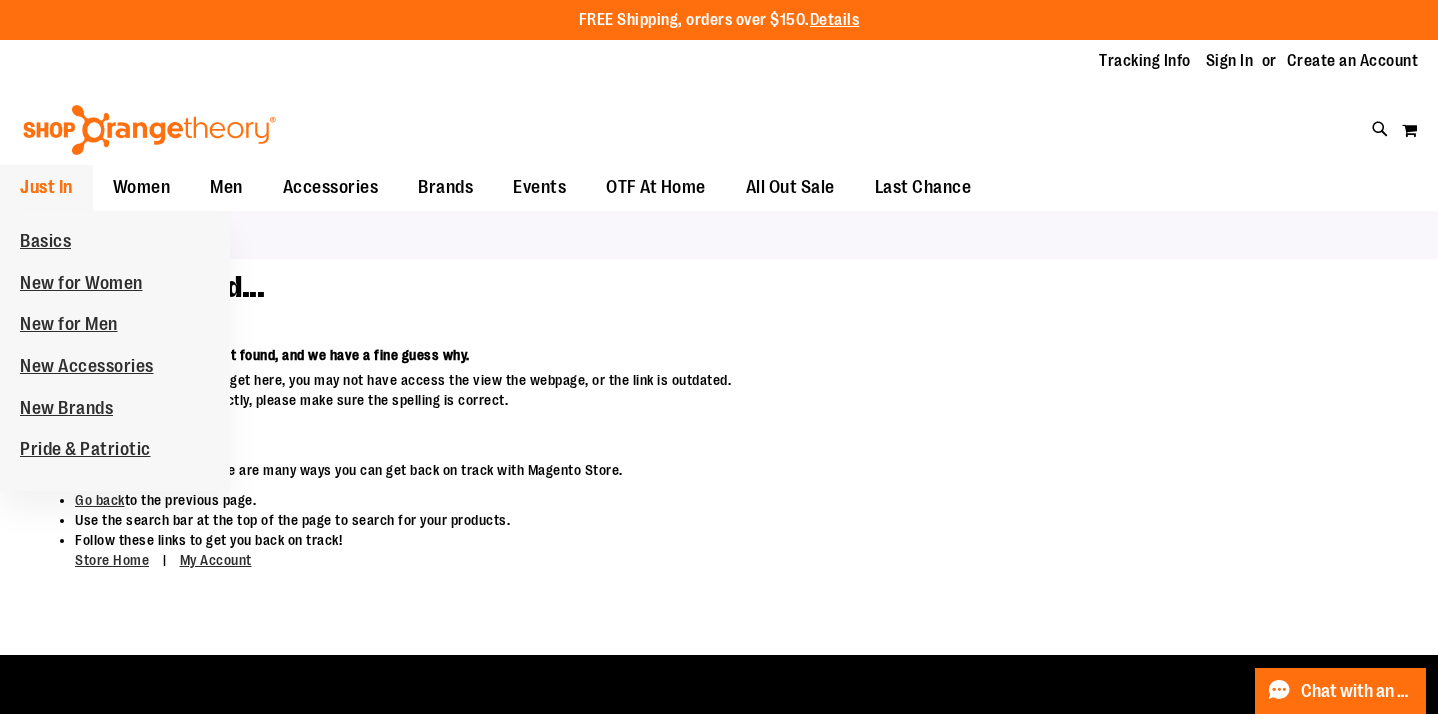 type on "**********" 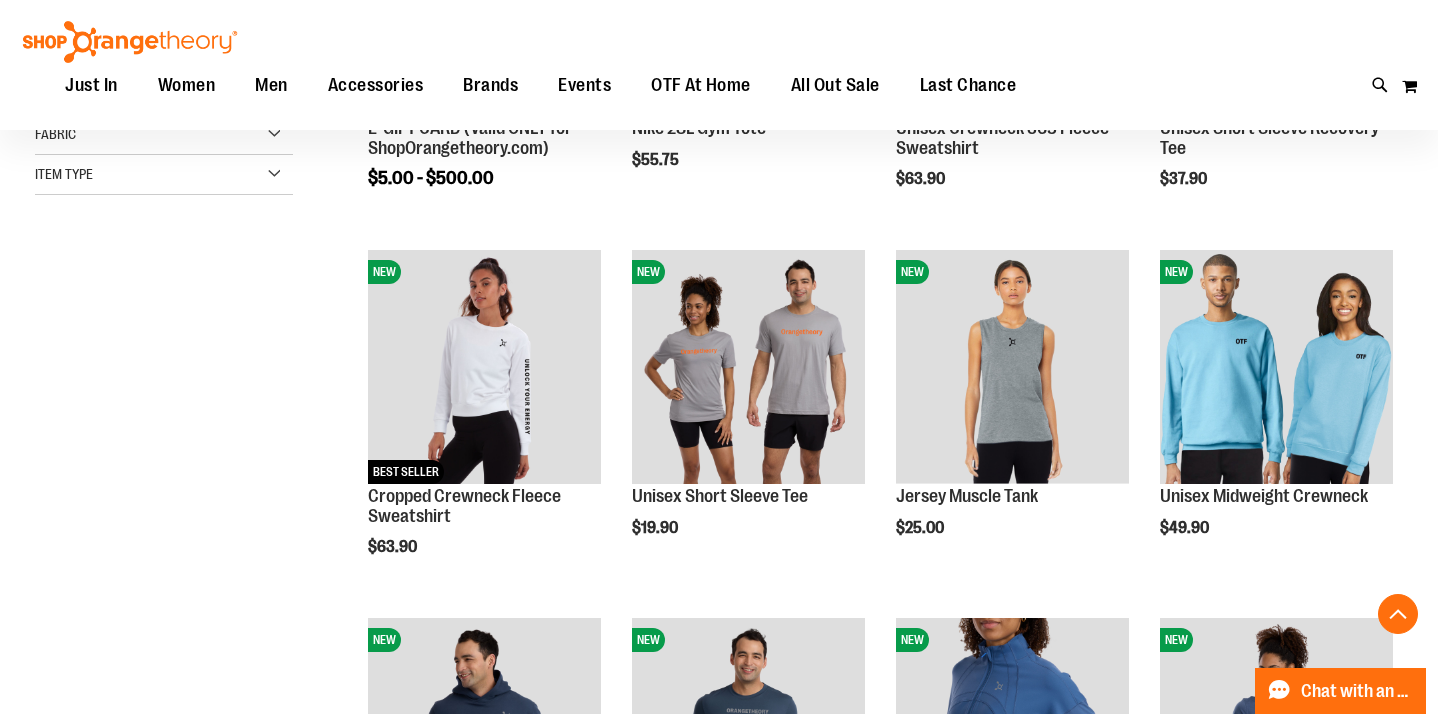 scroll, scrollTop: 520, scrollLeft: 0, axis: vertical 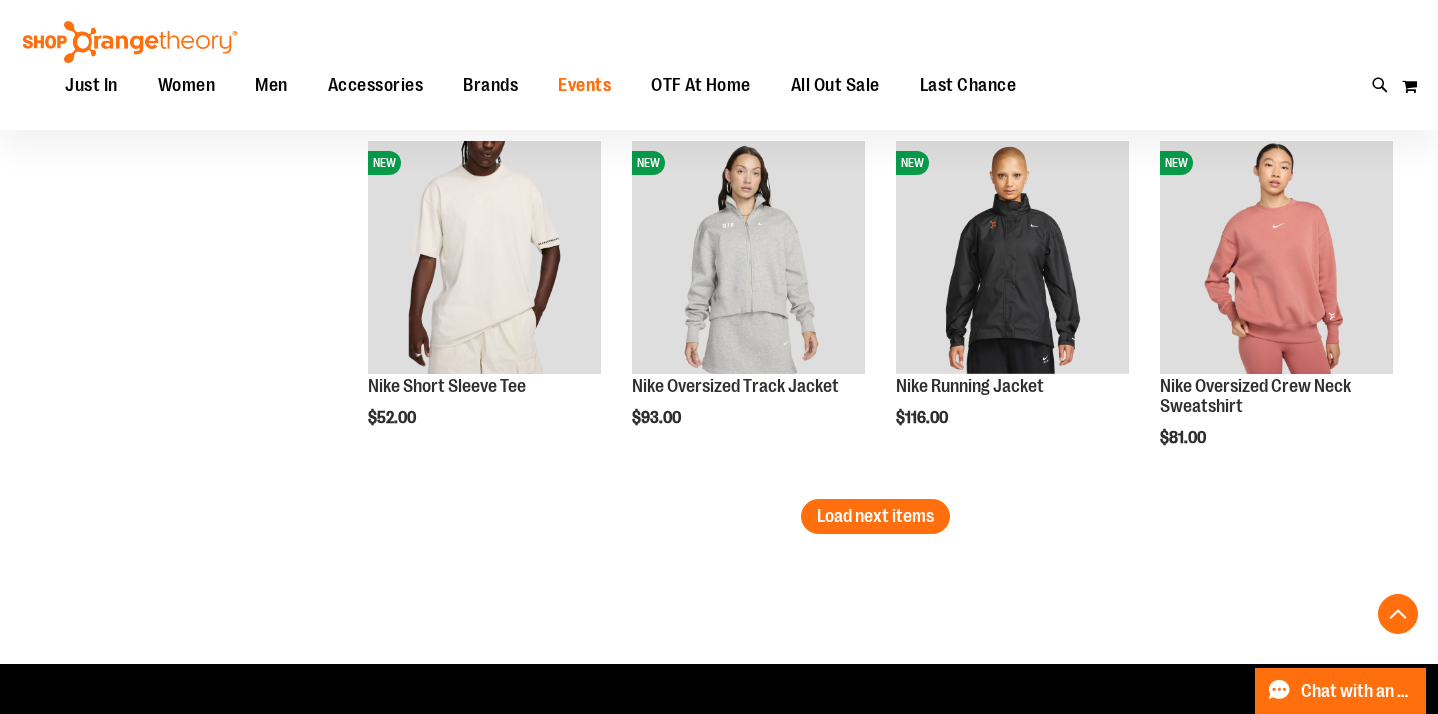 type on "**********" 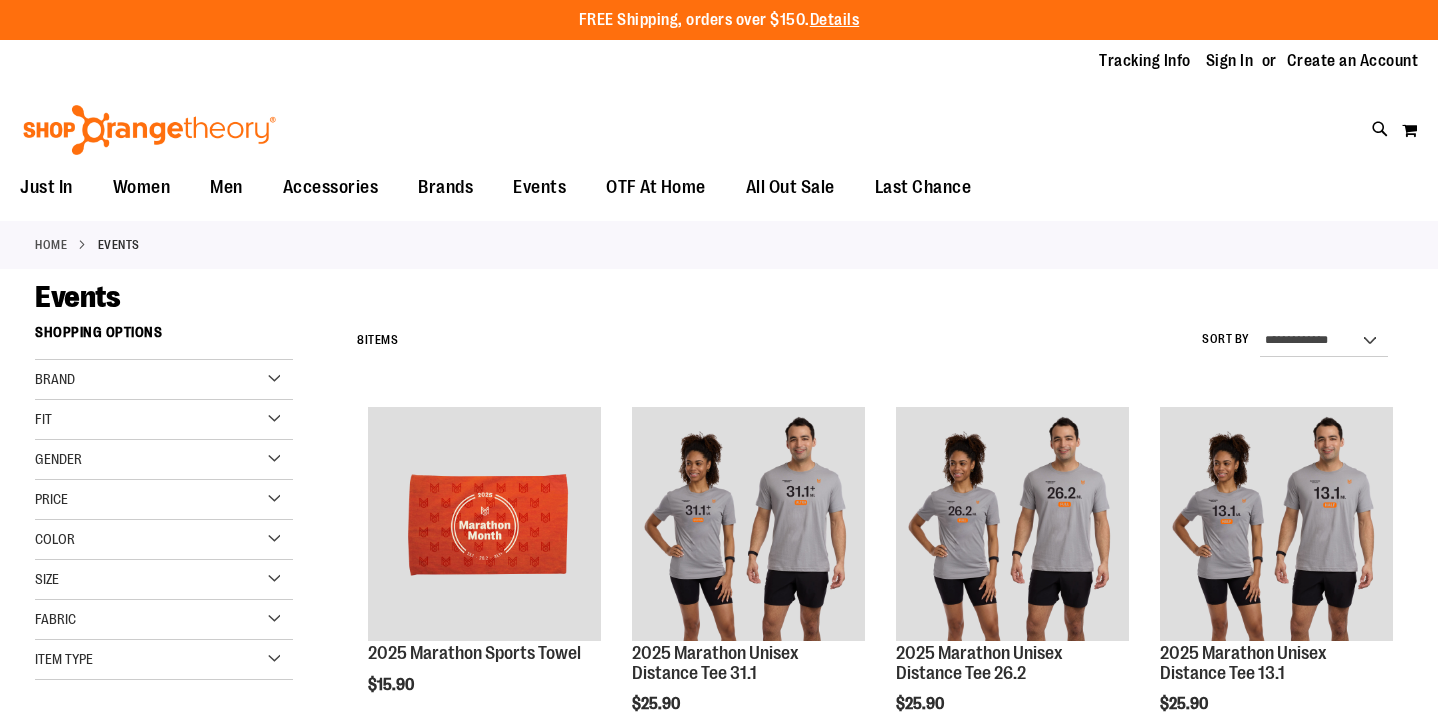 scroll, scrollTop: 0, scrollLeft: 0, axis: both 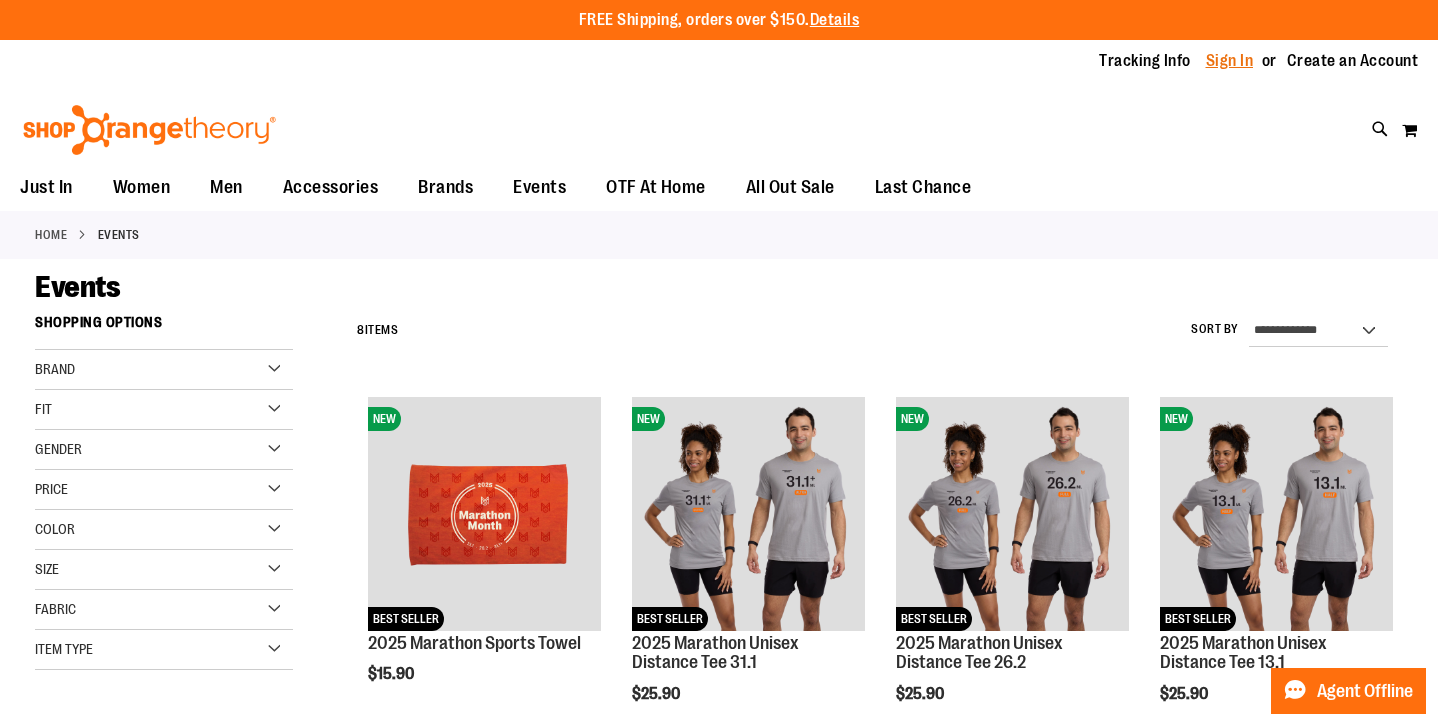 type on "**********" 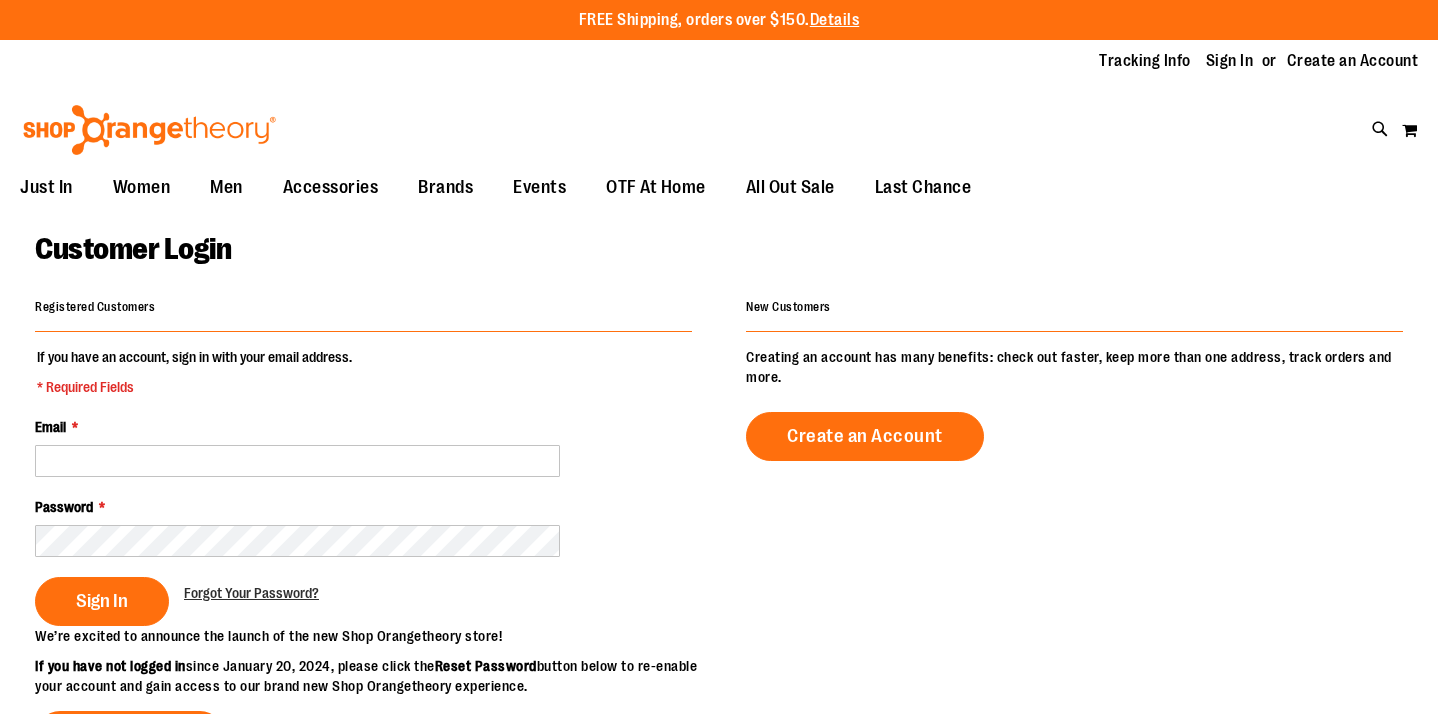 scroll, scrollTop: 0, scrollLeft: 0, axis: both 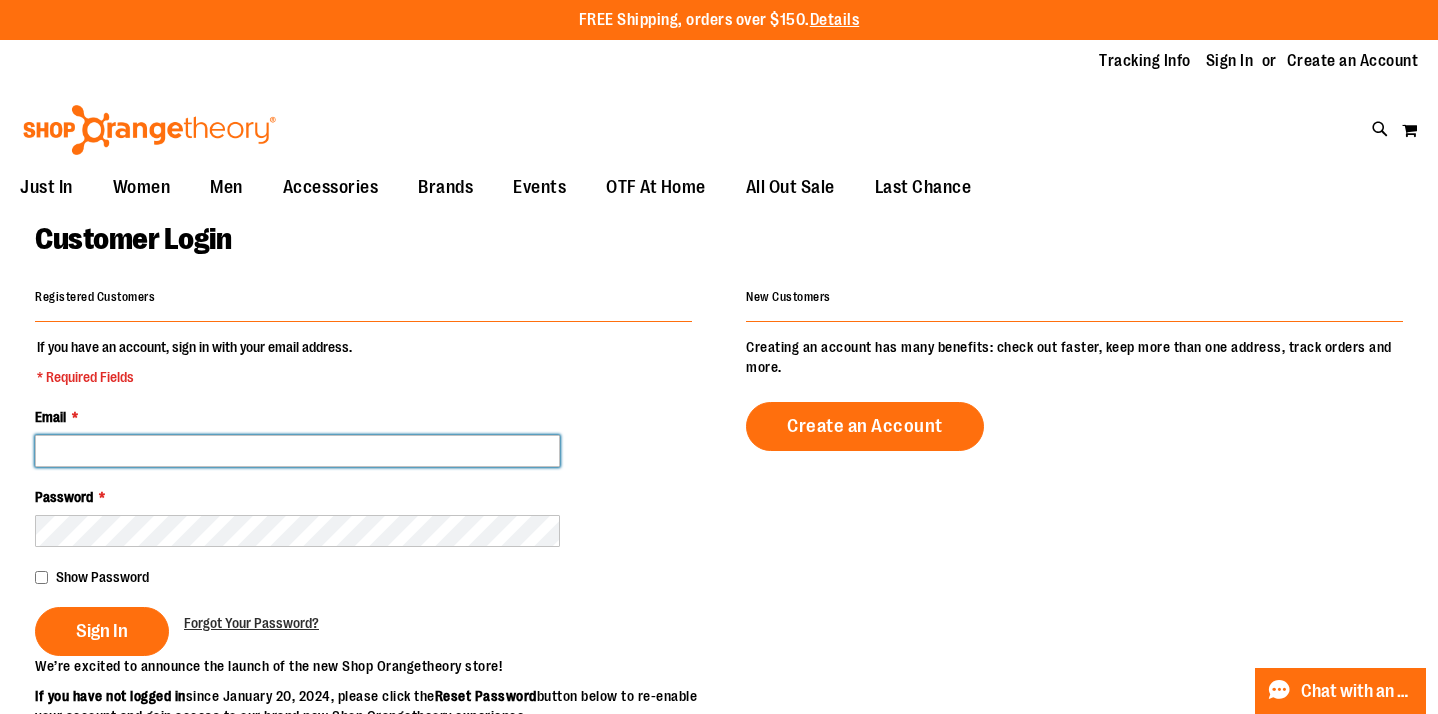 type on "**********" 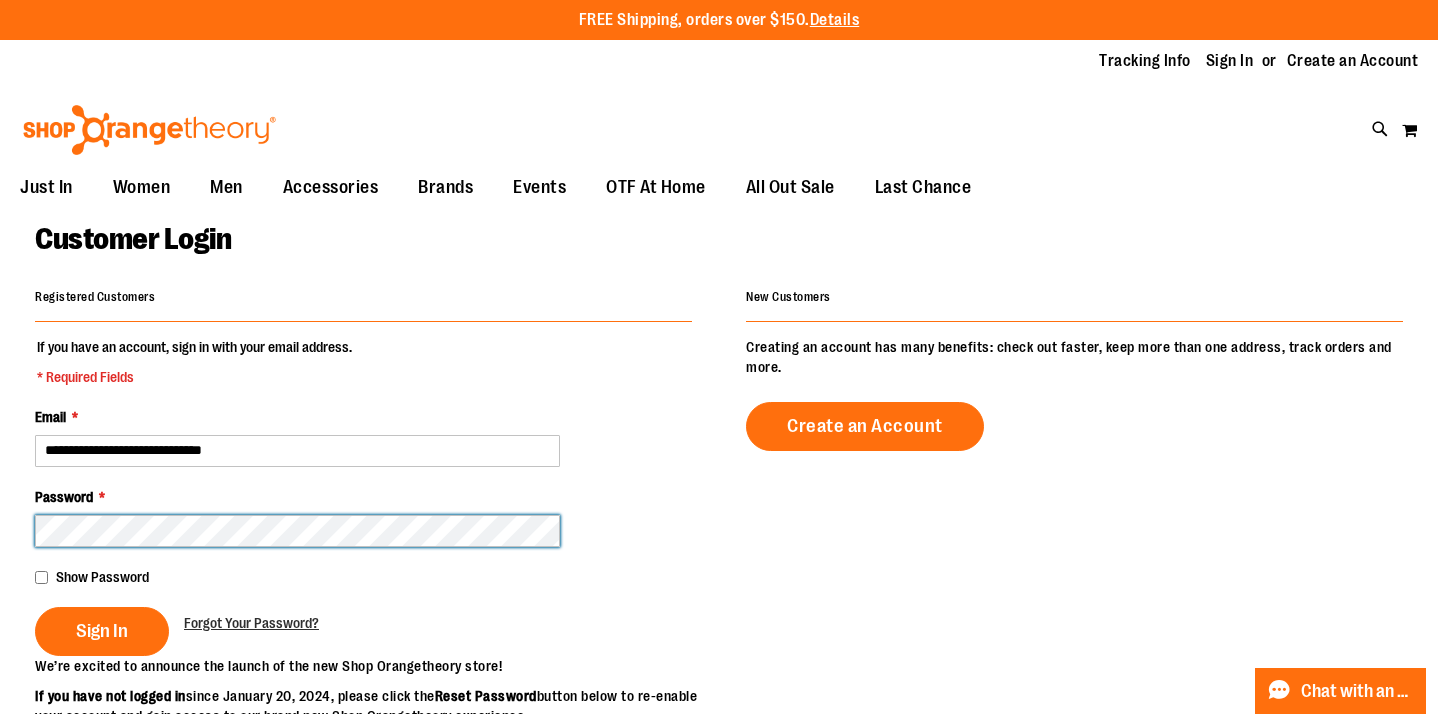 type on "**********" 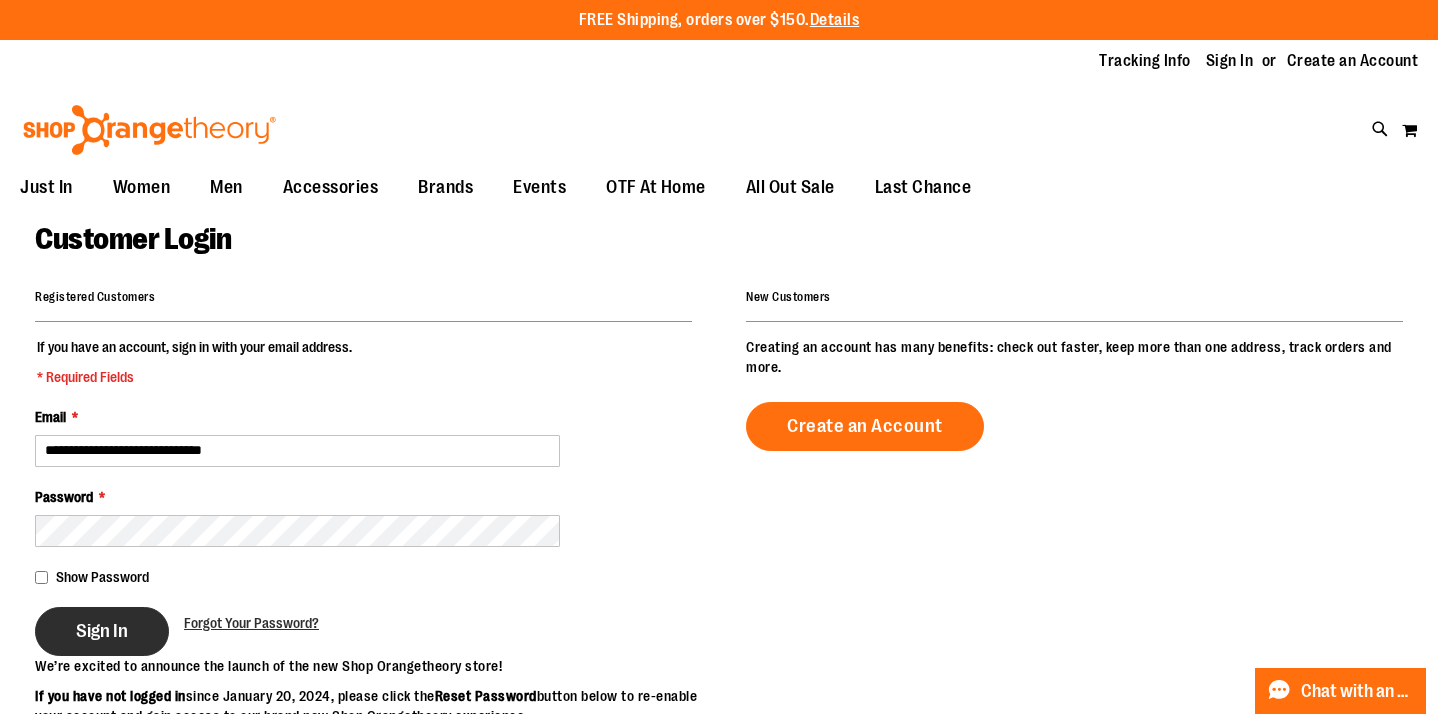 click on "Sign In" at bounding box center (102, 631) 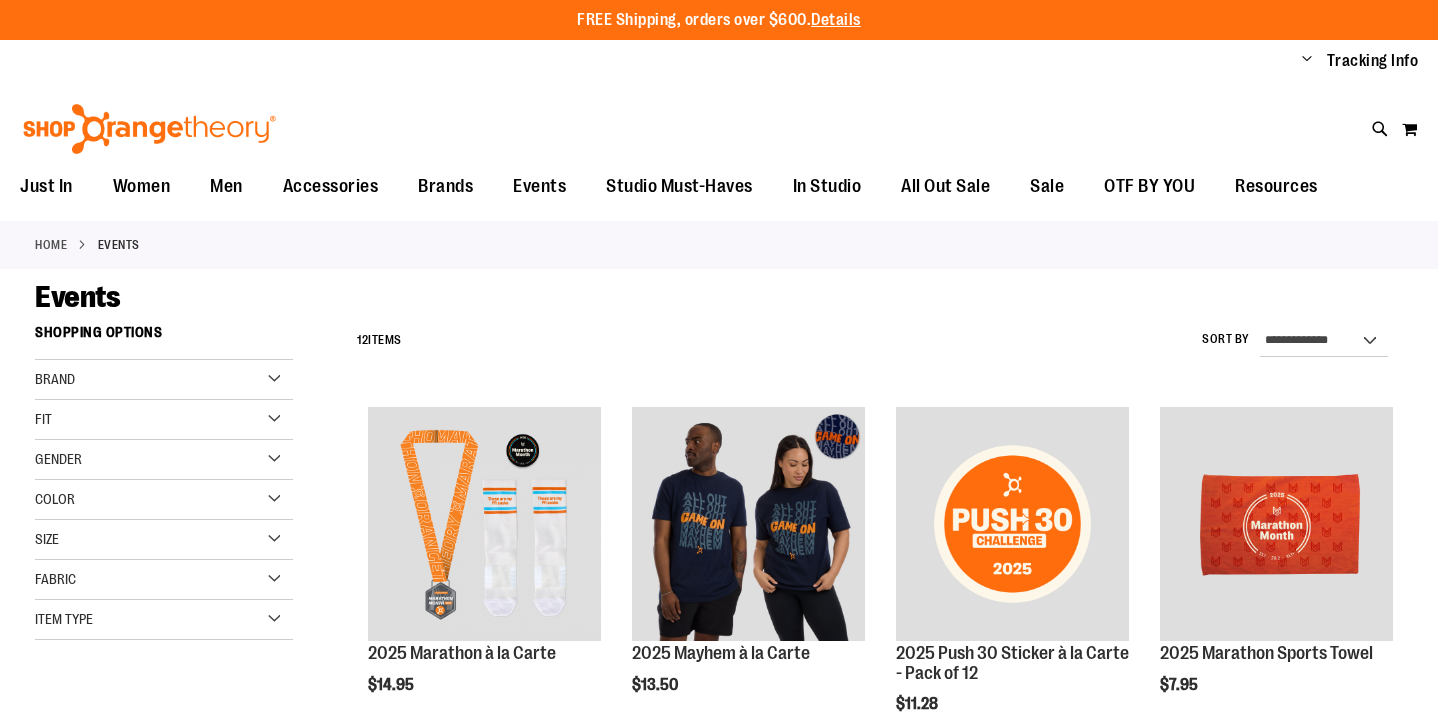 scroll, scrollTop: 0, scrollLeft: 0, axis: both 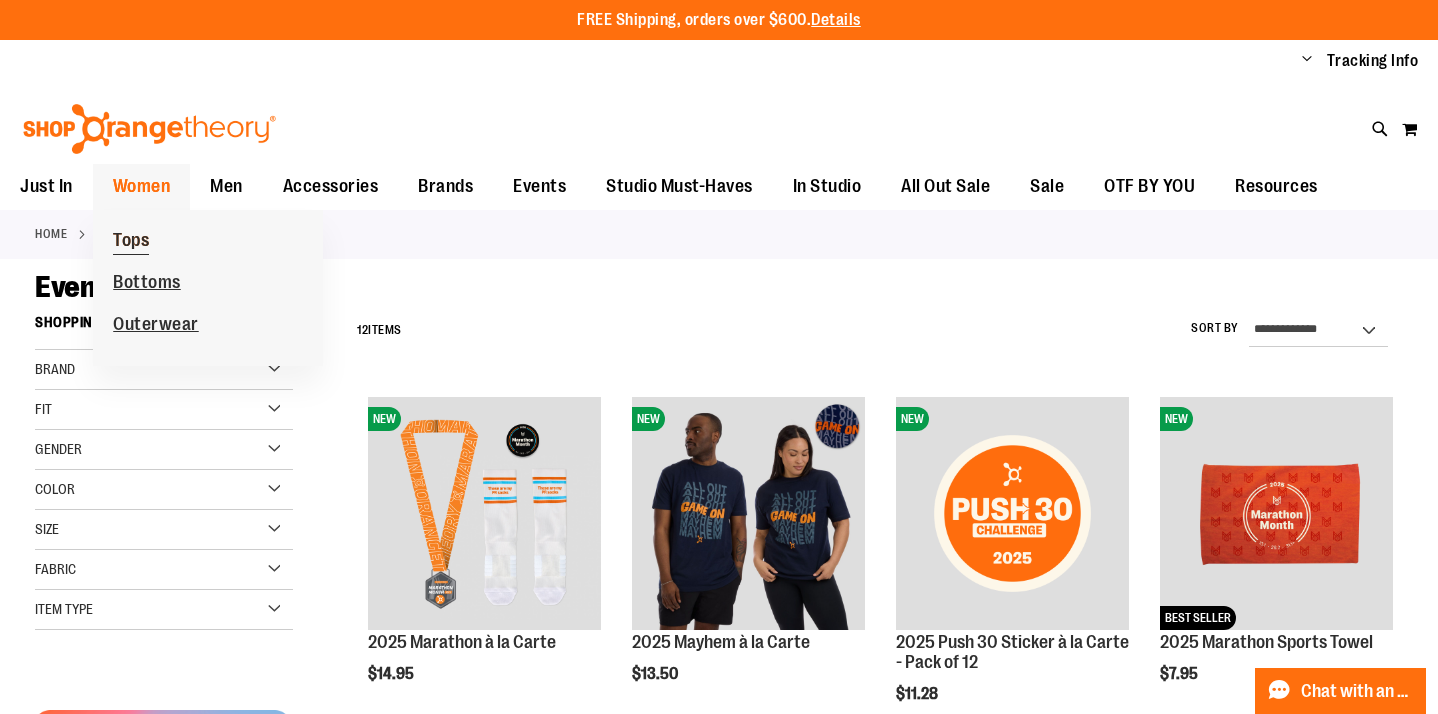 type on "**********" 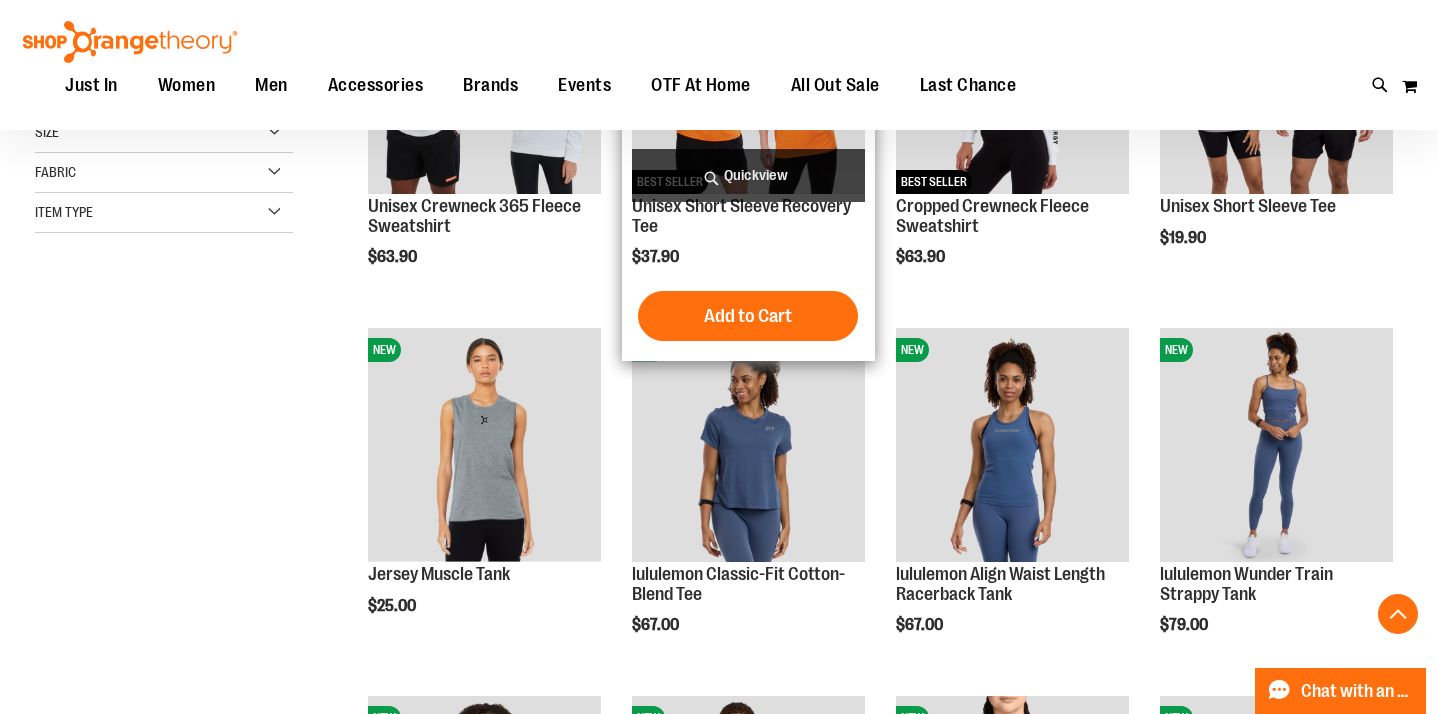 scroll, scrollTop: 454, scrollLeft: 0, axis: vertical 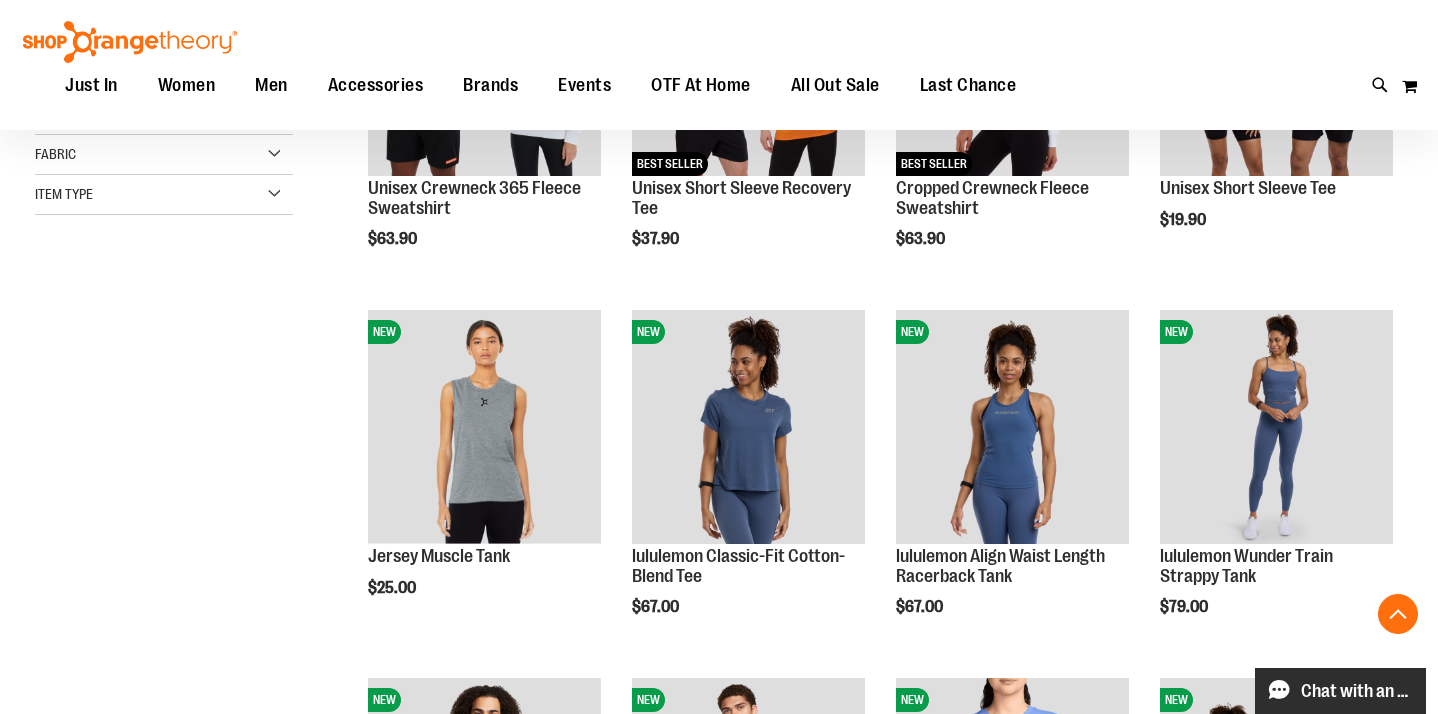 type on "**********" 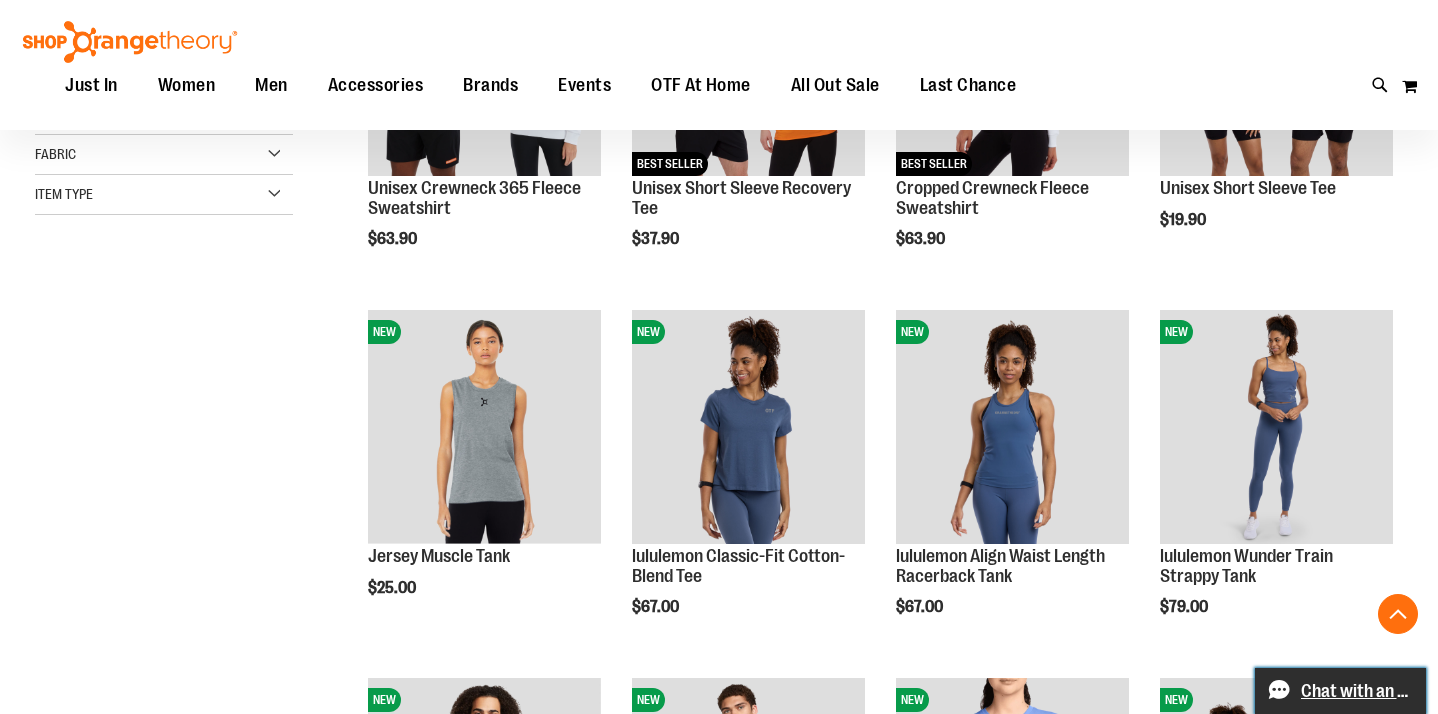 click on "Live chat: Chat with an Expert" at bounding box center (1357, 691) 